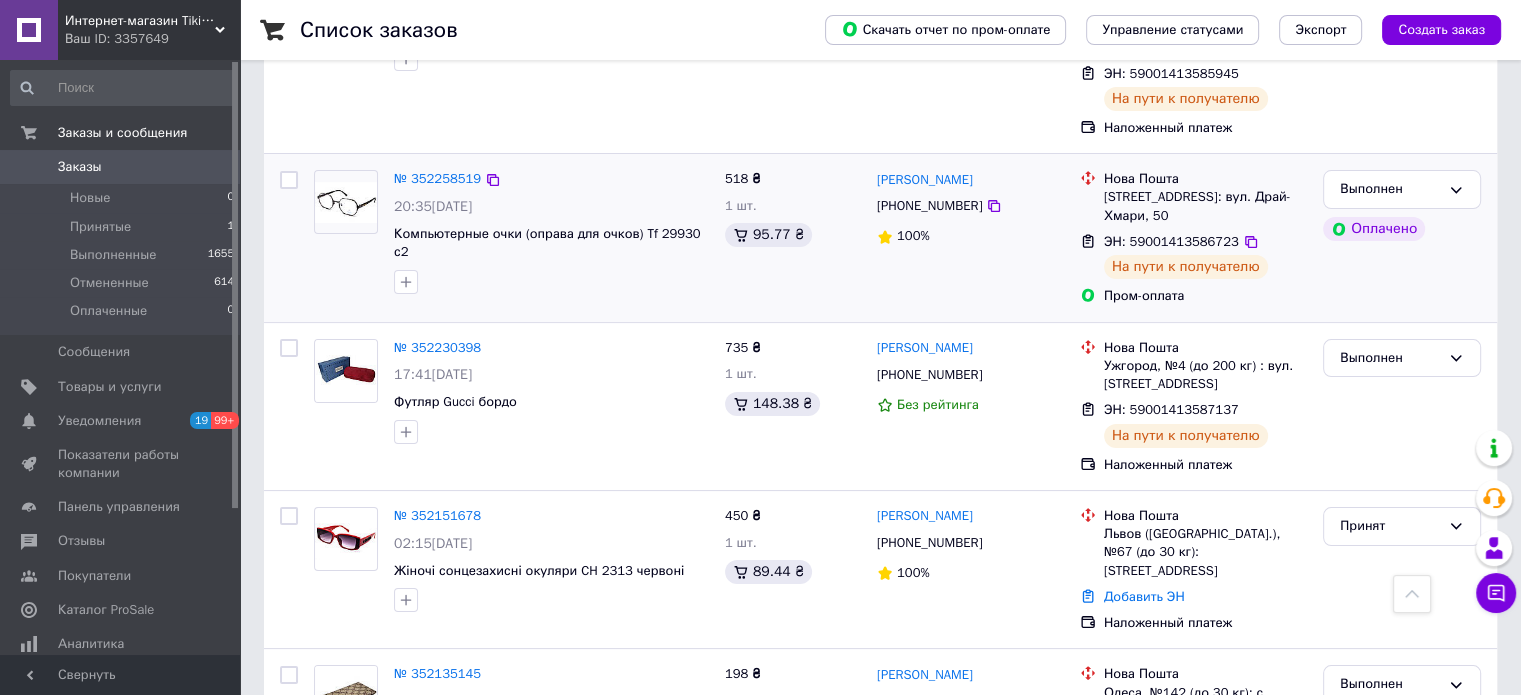 scroll, scrollTop: 100, scrollLeft: 0, axis: vertical 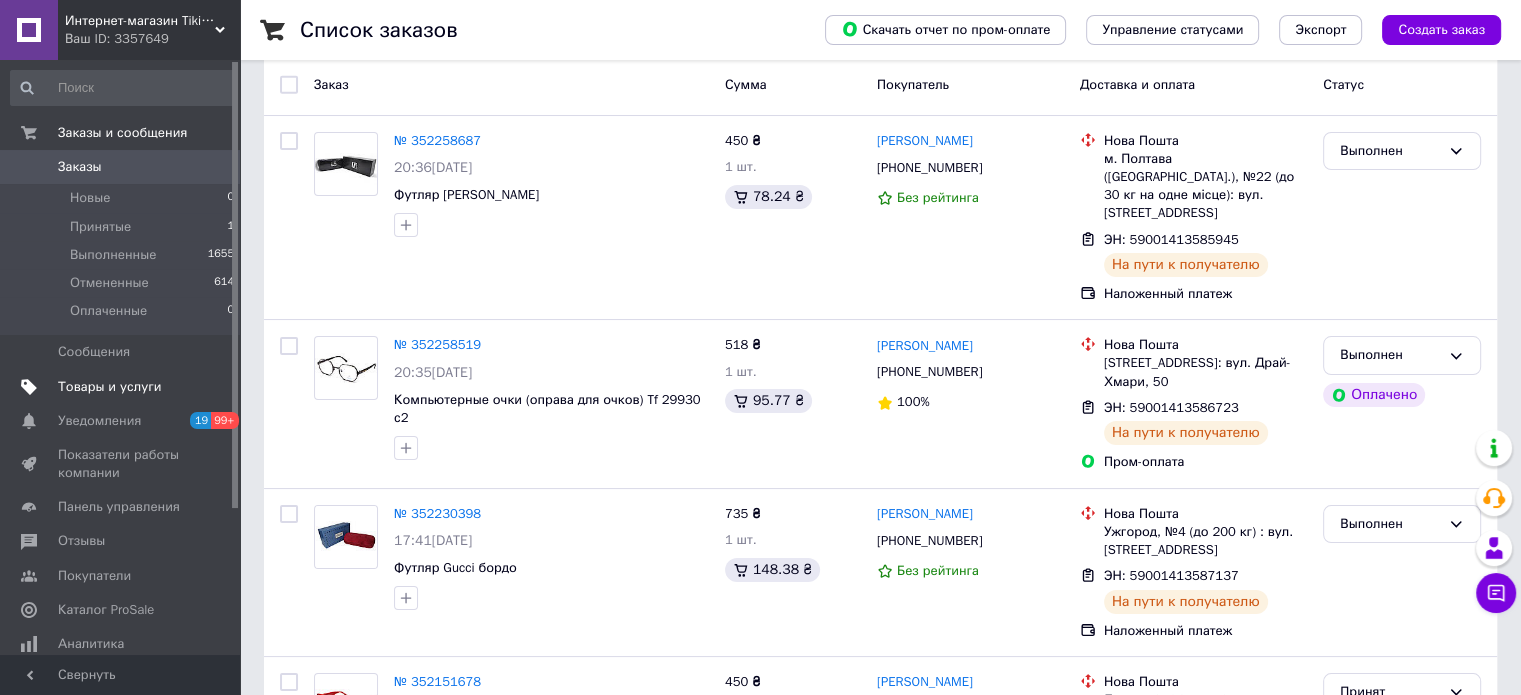 click on "Товары и услуги" at bounding box center [123, 387] 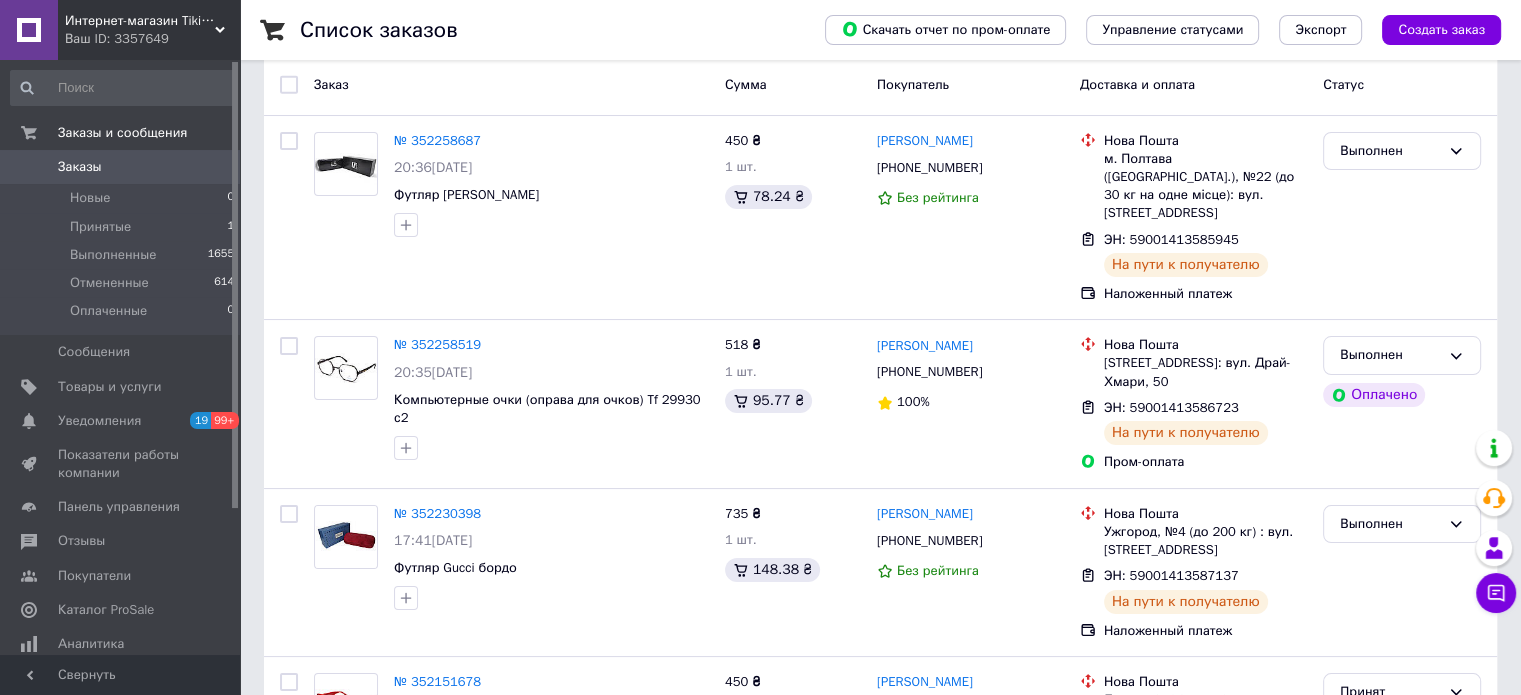 scroll, scrollTop: 0, scrollLeft: 0, axis: both 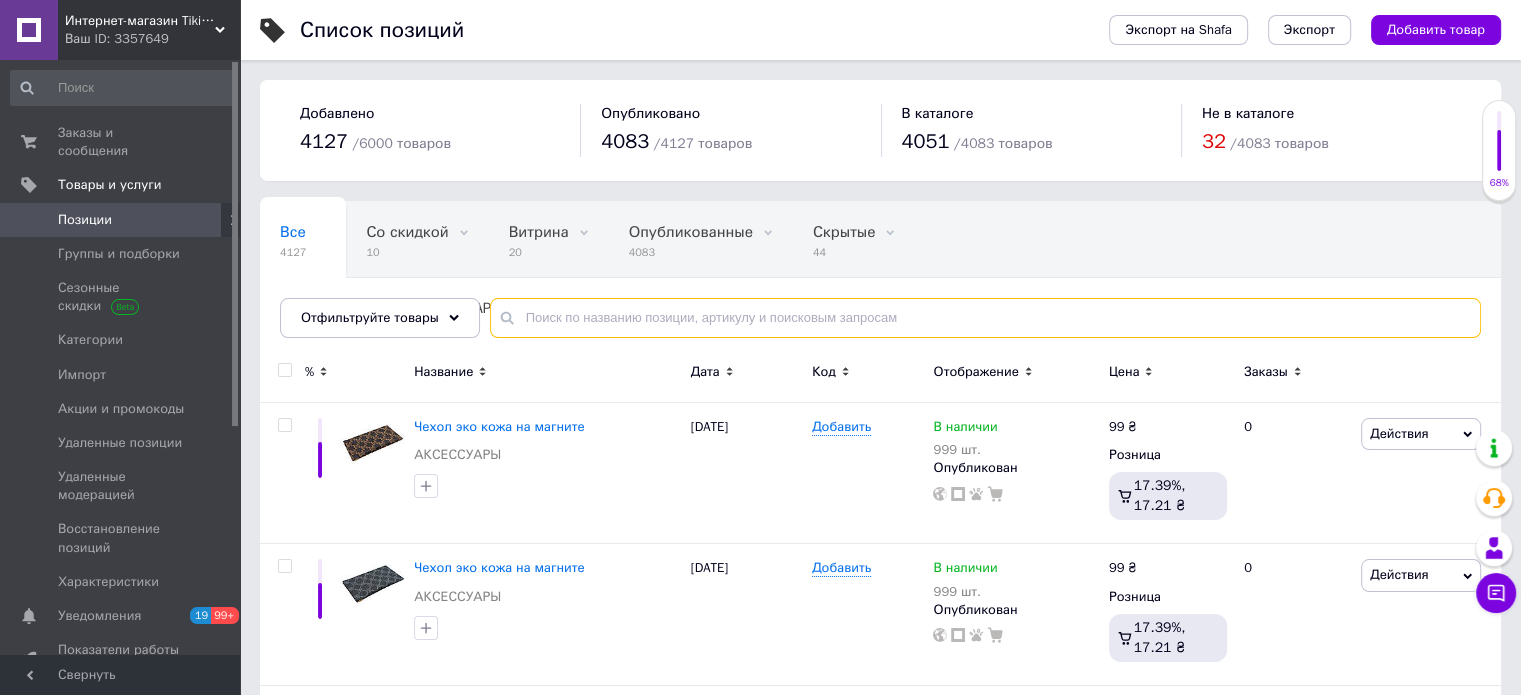 click at bounding box center (985, 318) 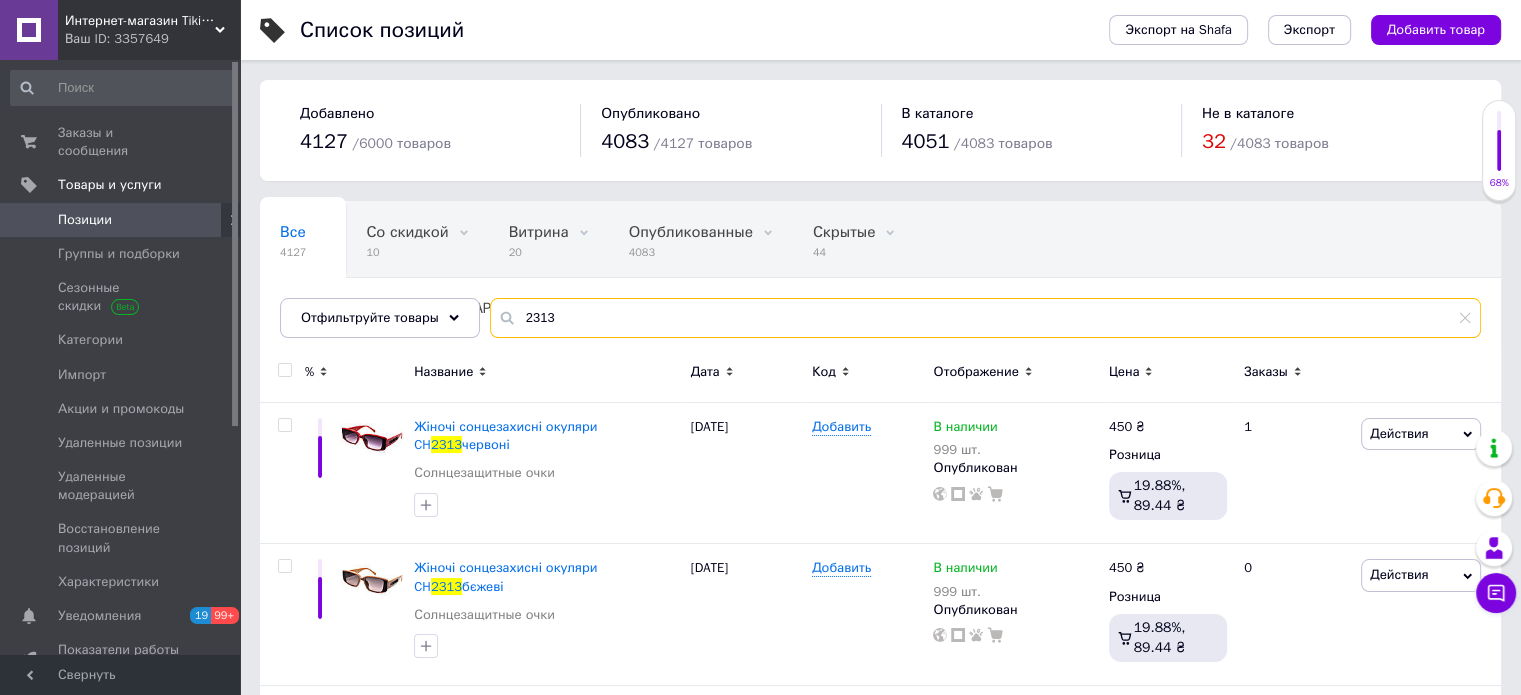 type on "2313" 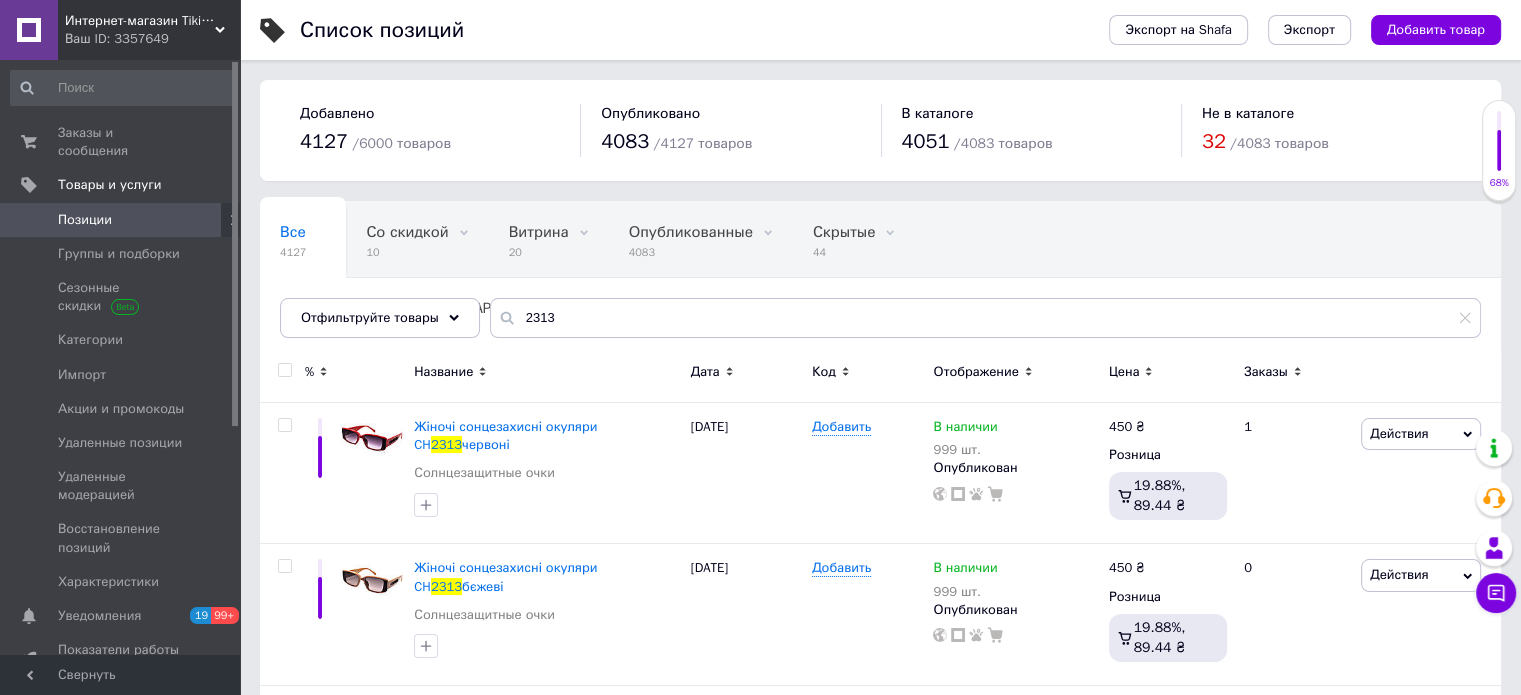 click at bounding box center [284, 370] 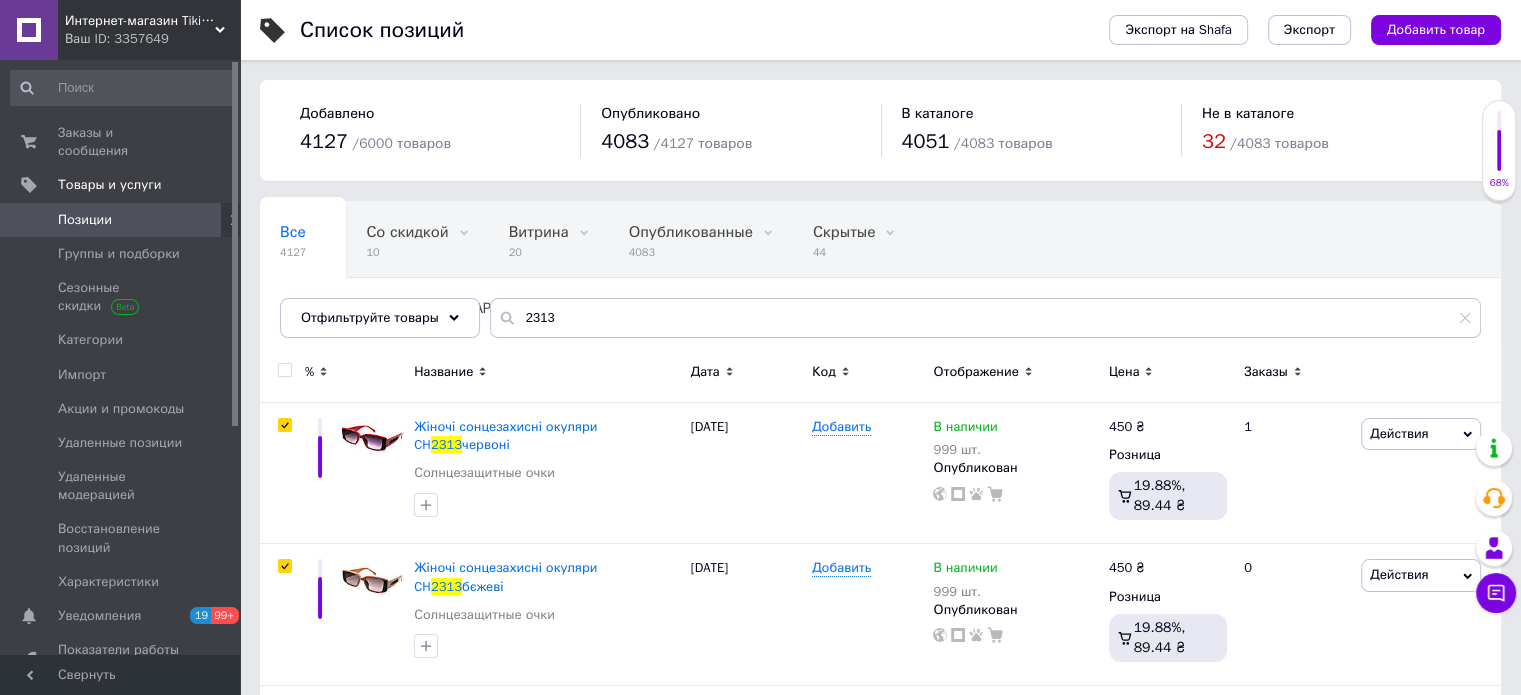 checkbox on "true" 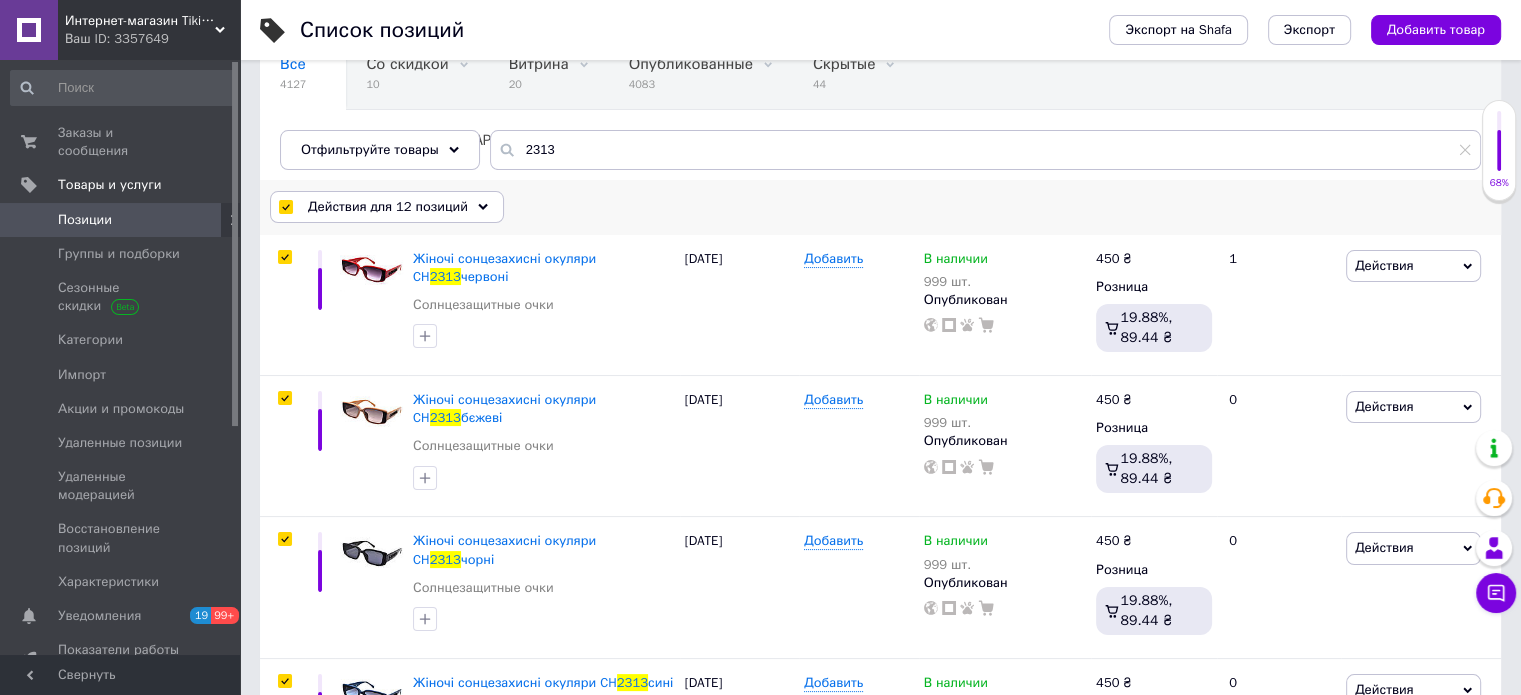 scroll, scrollTop: 200, scrollLeft: 0, axis: vertical 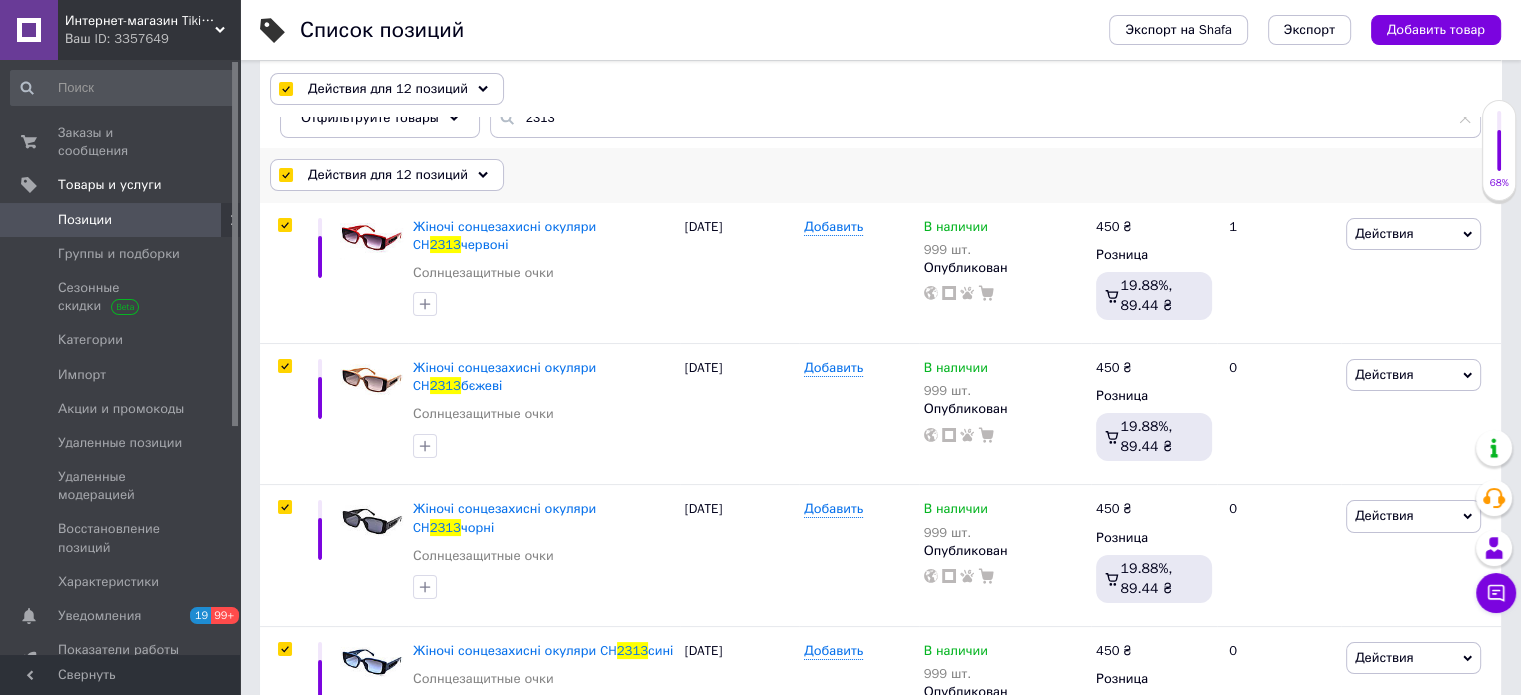 click at bounding box center (286, 175) 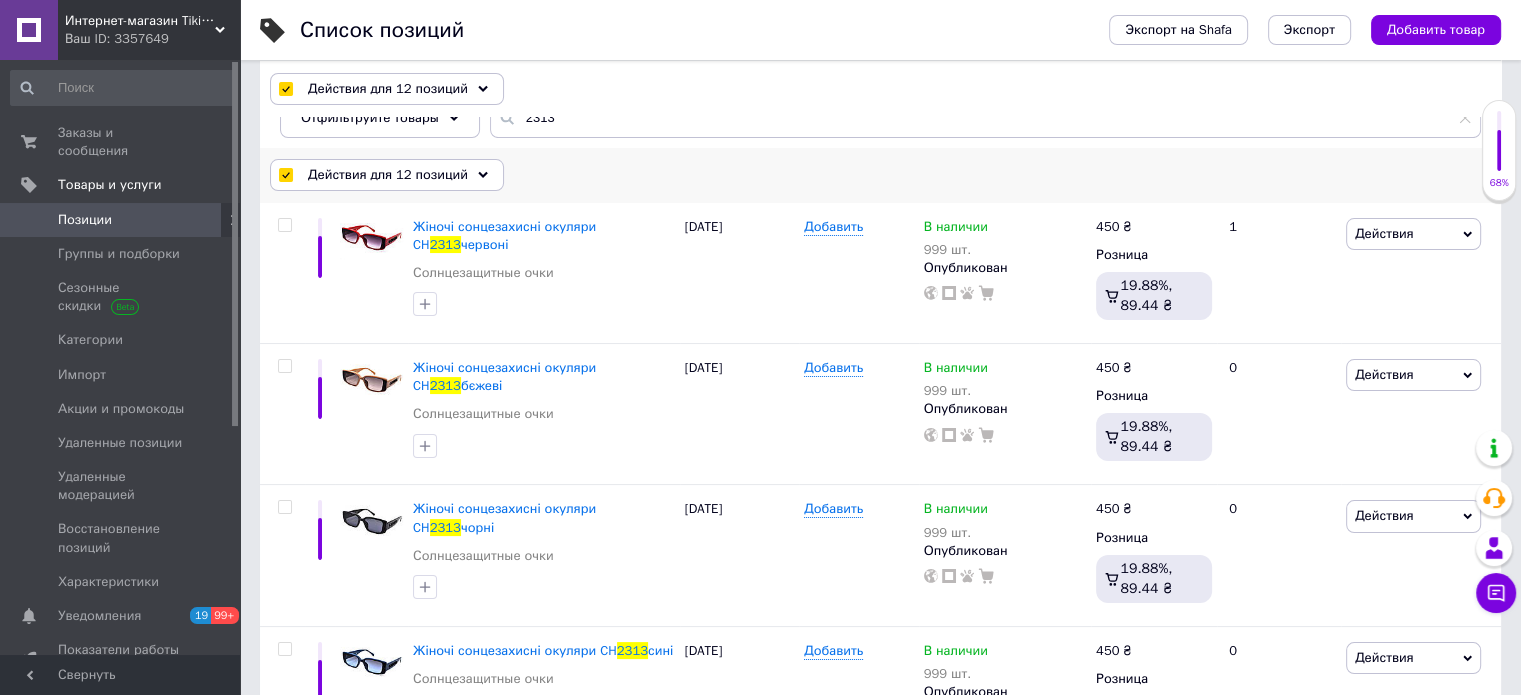 checkbox on "false" 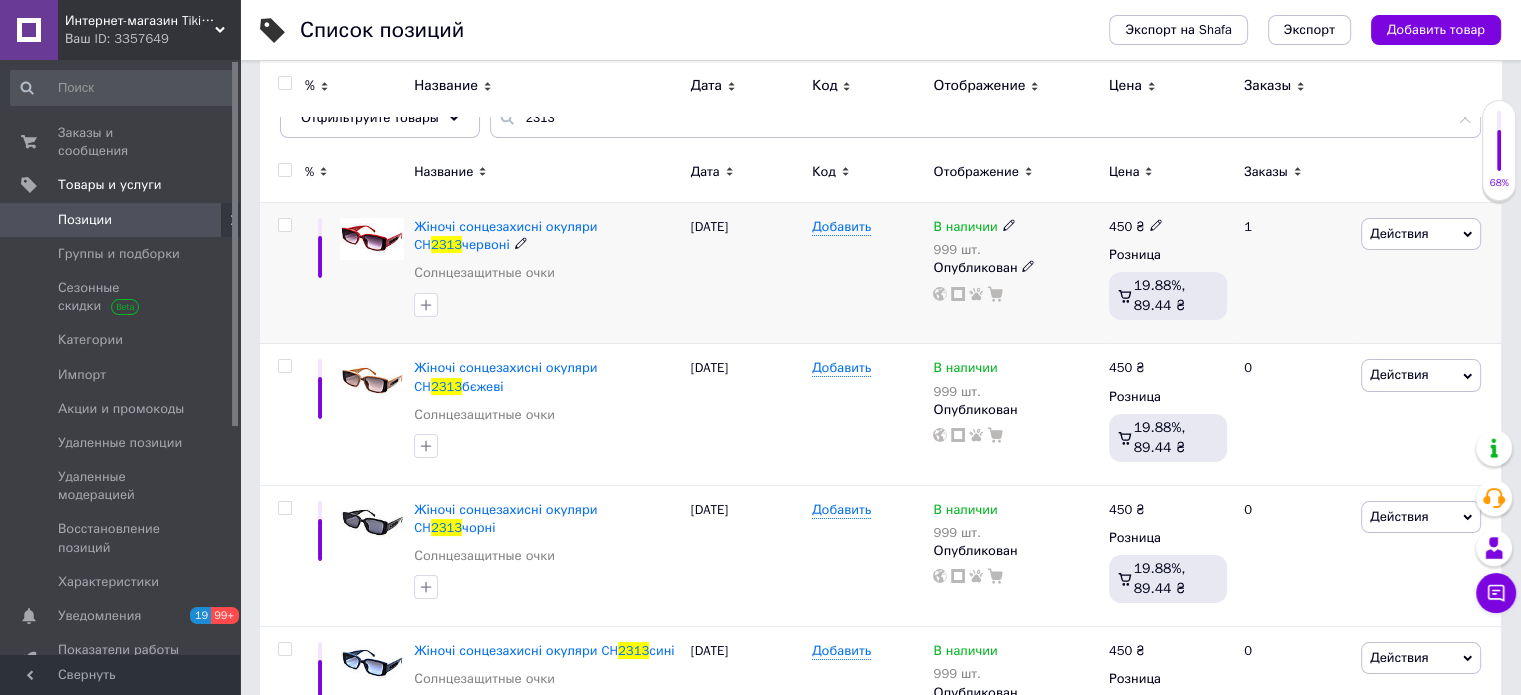 click at bounding box center (284, 225) 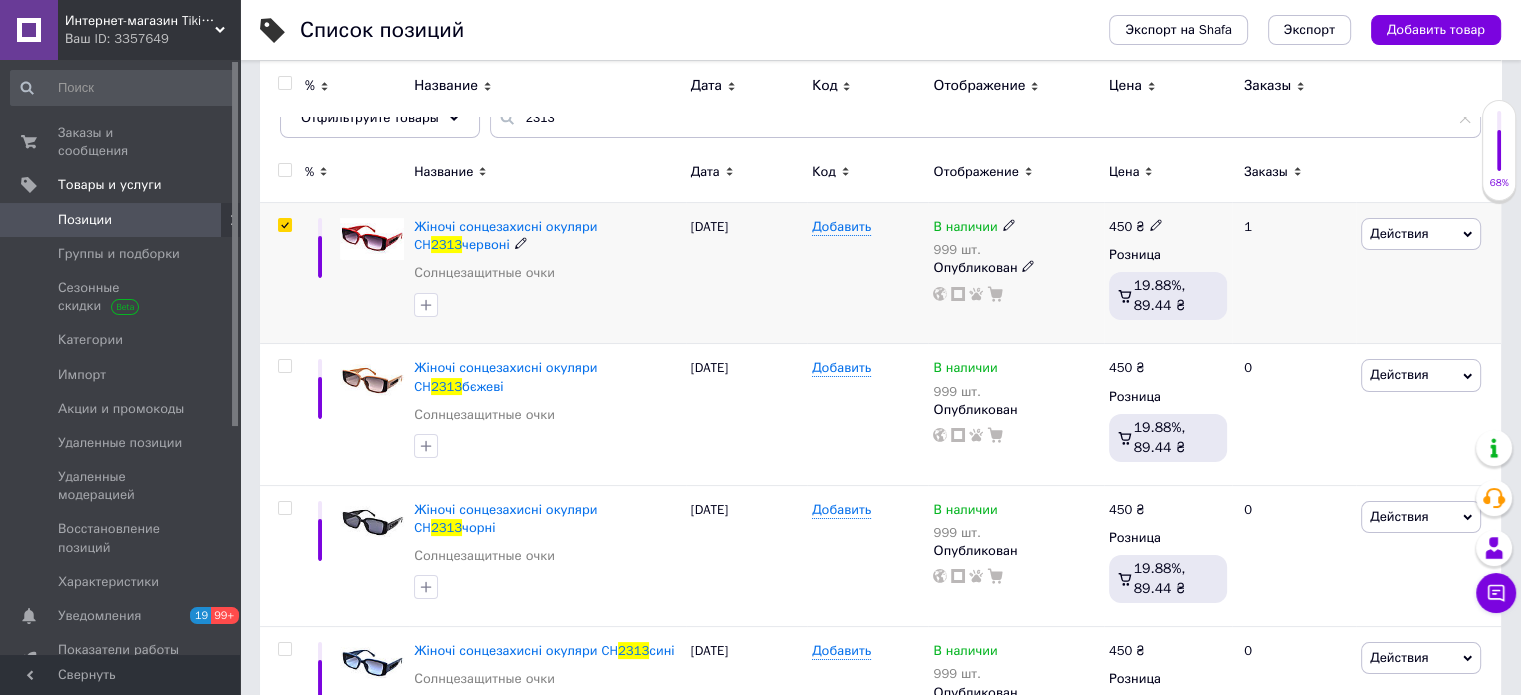 checkbox on "true" 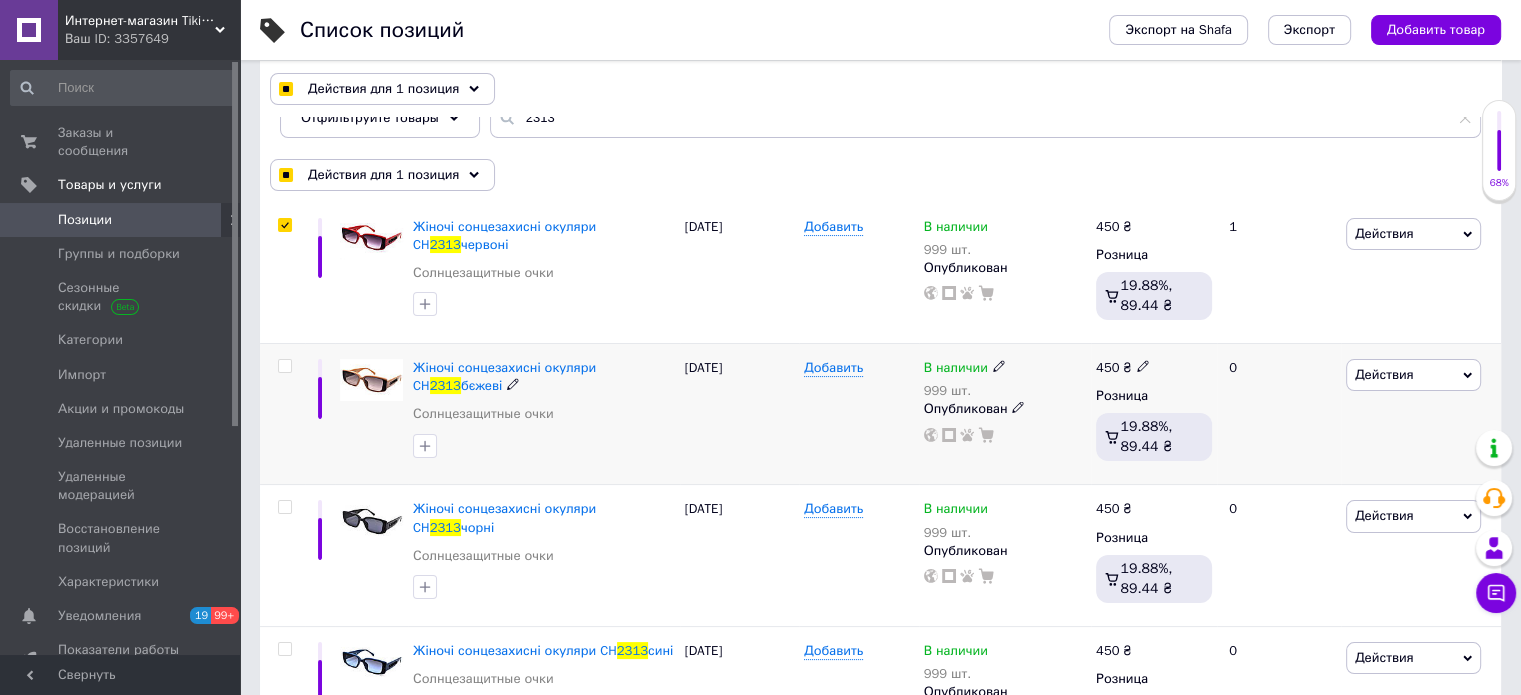 drag, startPoint x: 287, startPoint y: 361, endPoint x: 404, endPoint y: 361, distance: 117 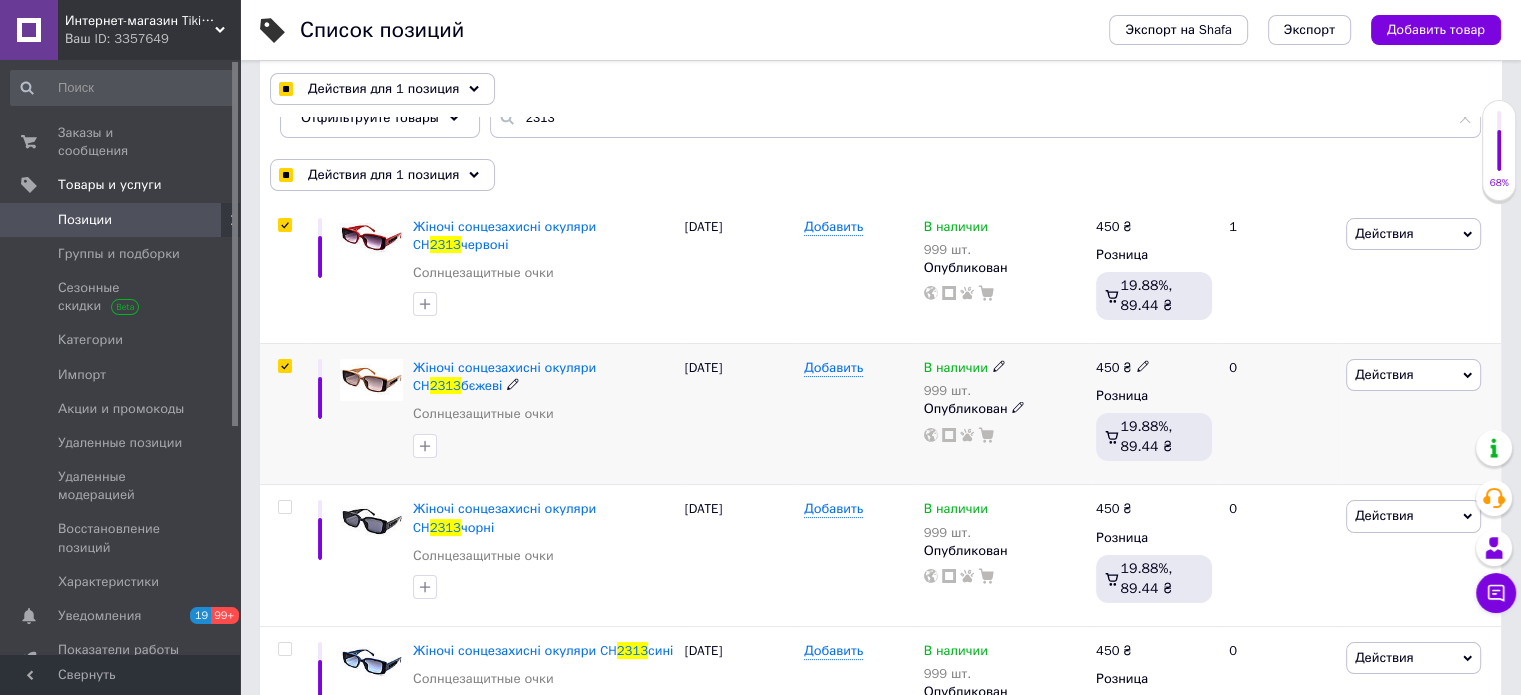 checkbox on "true" 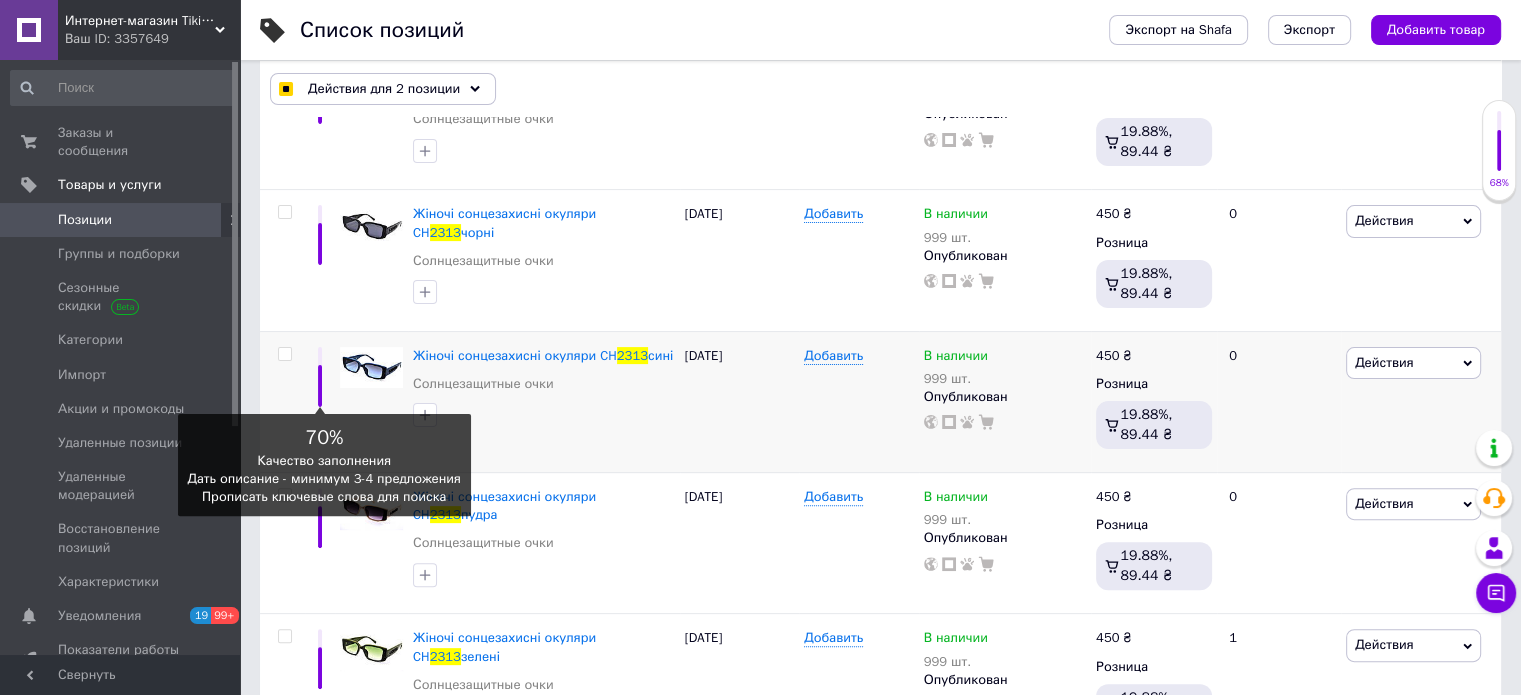 scroll, scrollTop: 500, scrollLeft: 0, axis: vertical 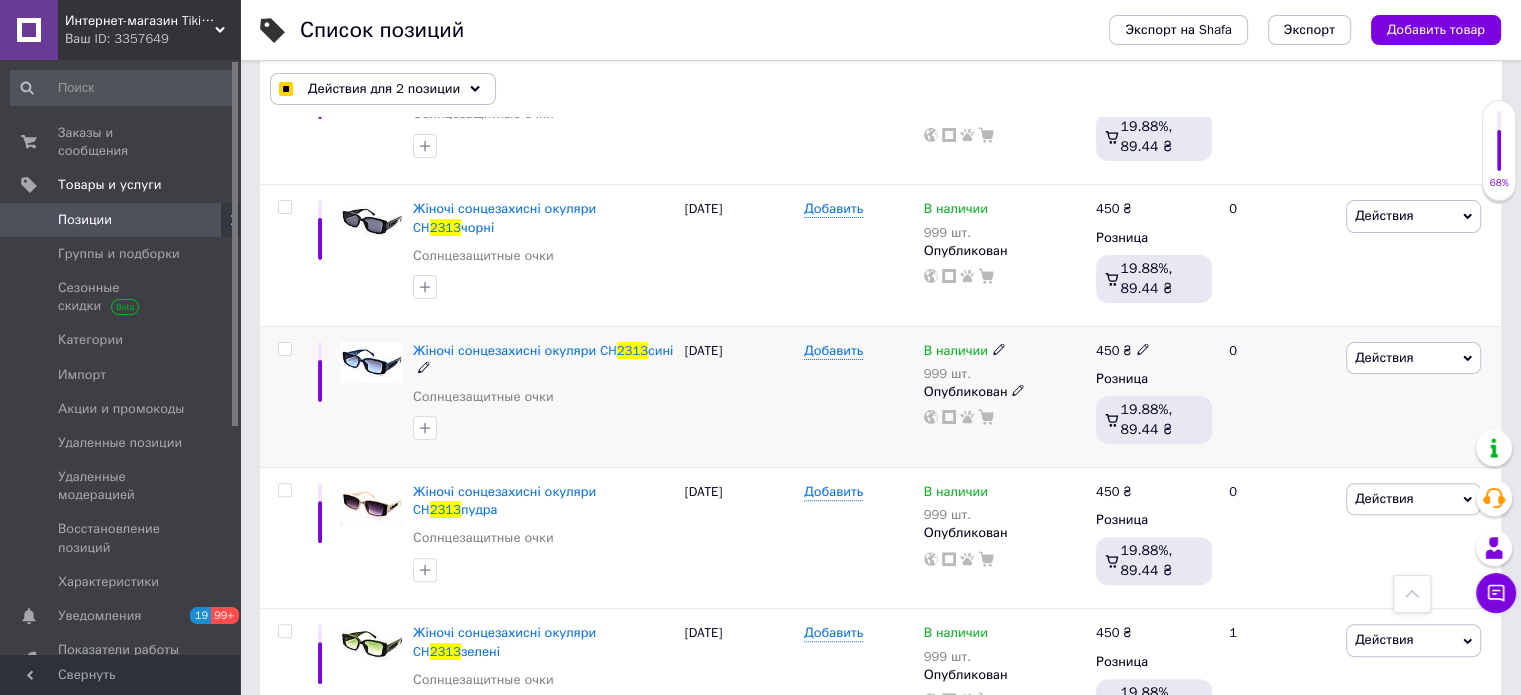 click at bounding box center [284, 349] 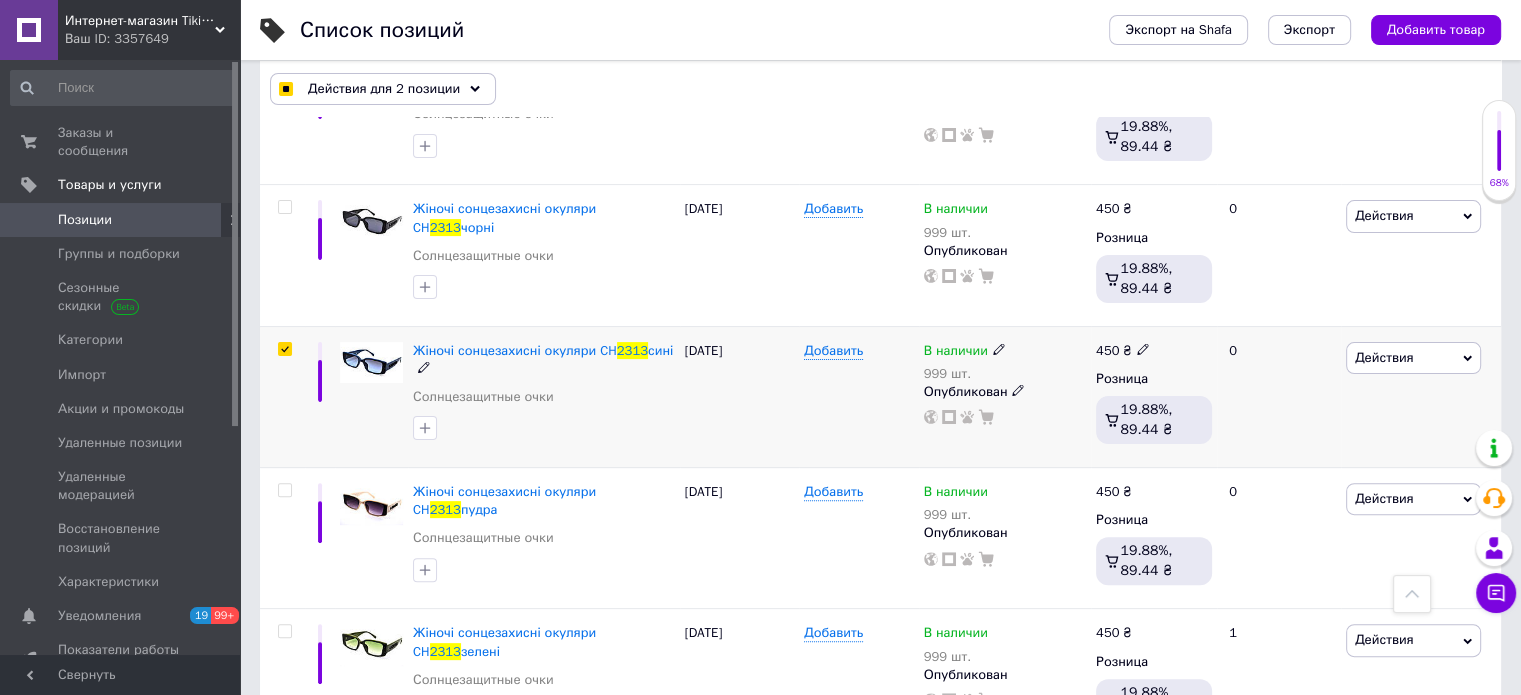 checkbox on "true" 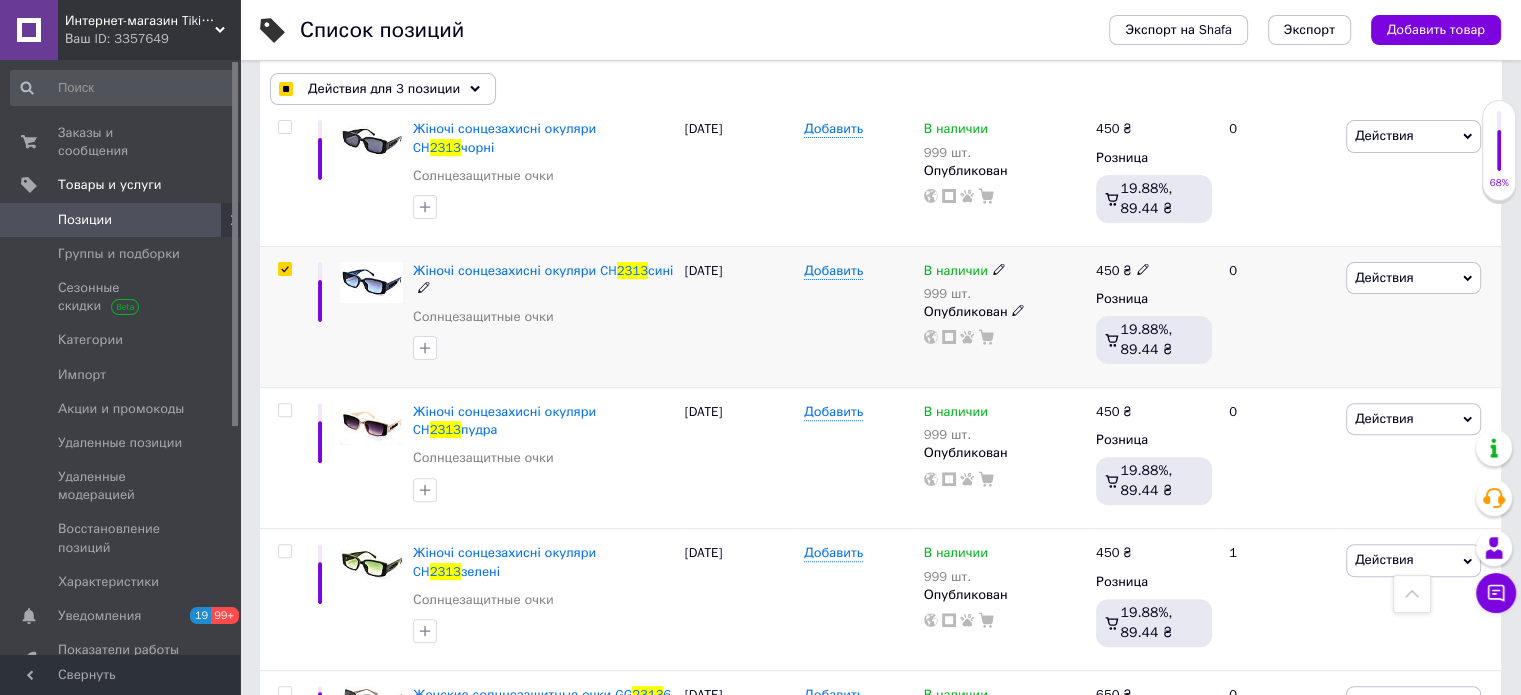 scroll, scrollTop: 700, scrollLeft: 0, axis: vertical 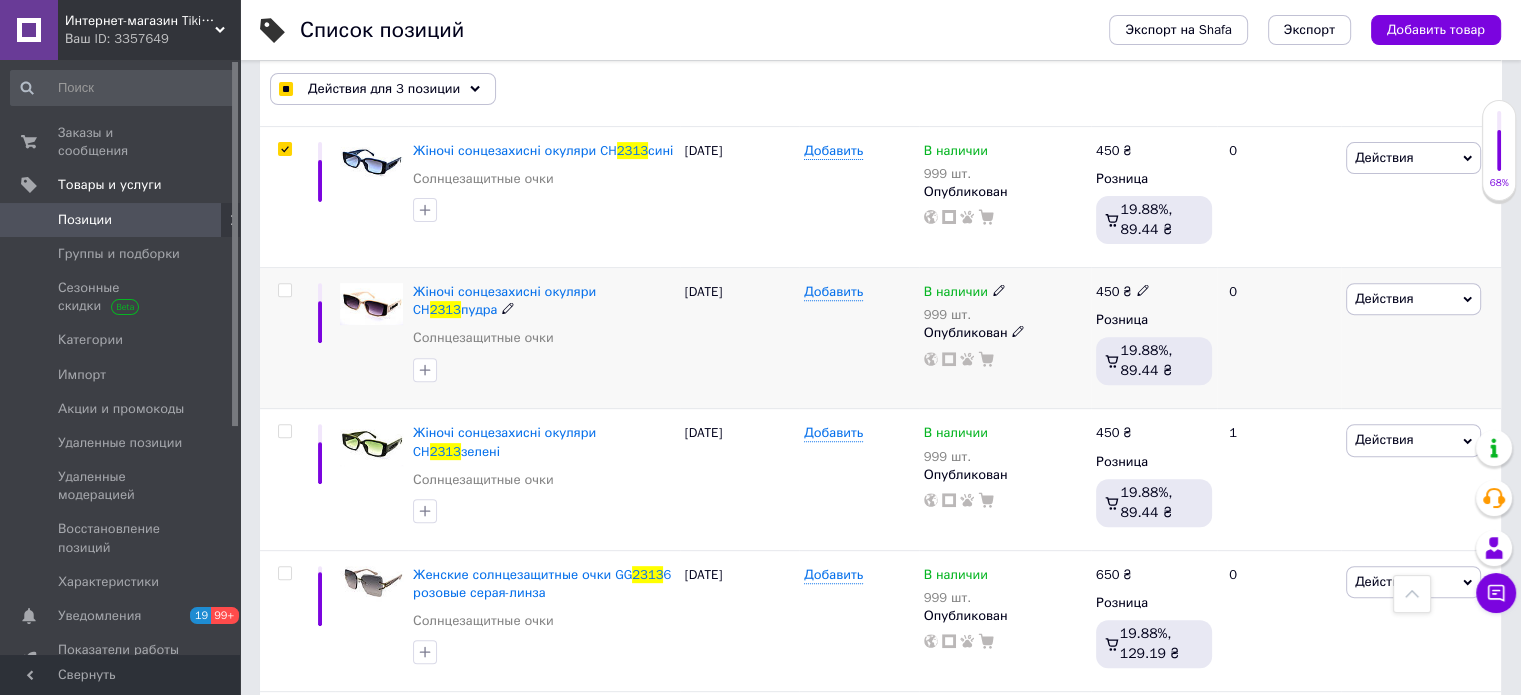 click at bounding box center (284, 290) 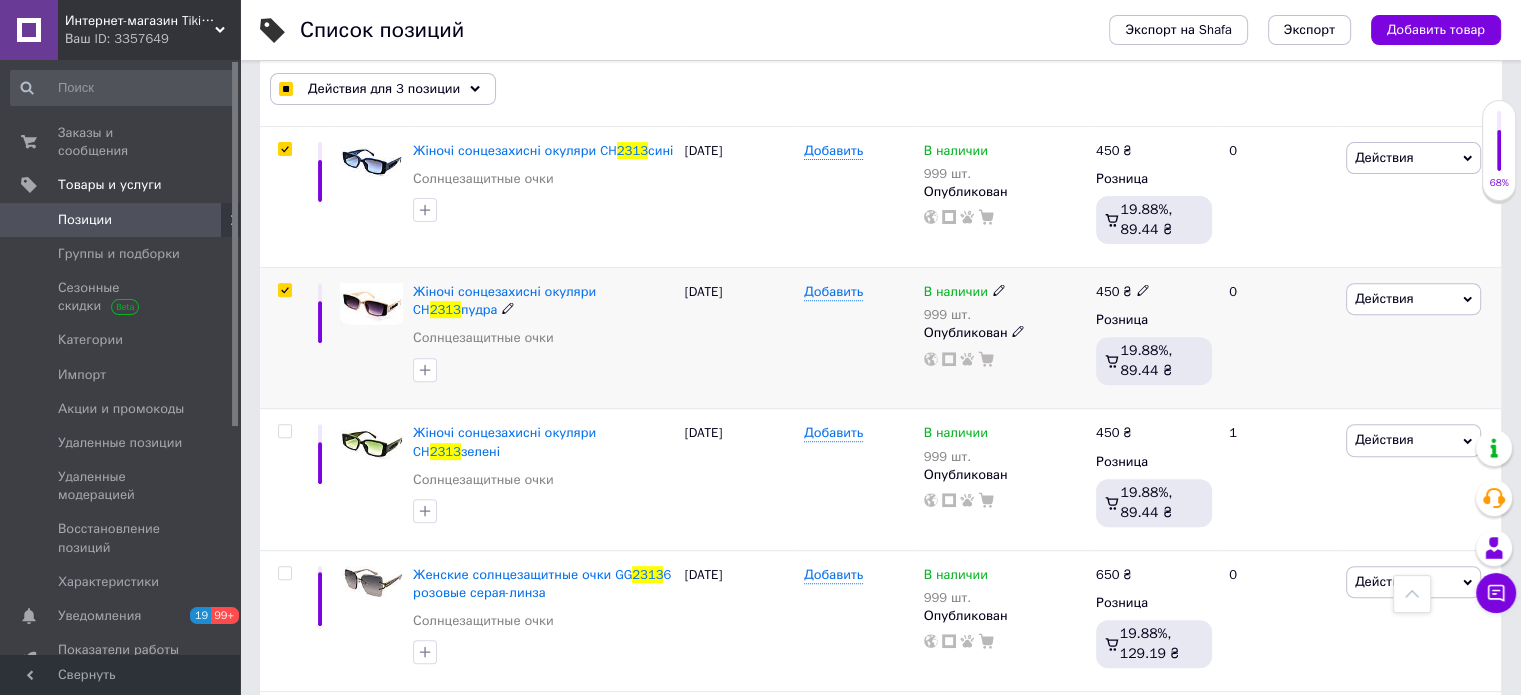 checkbox on "true" 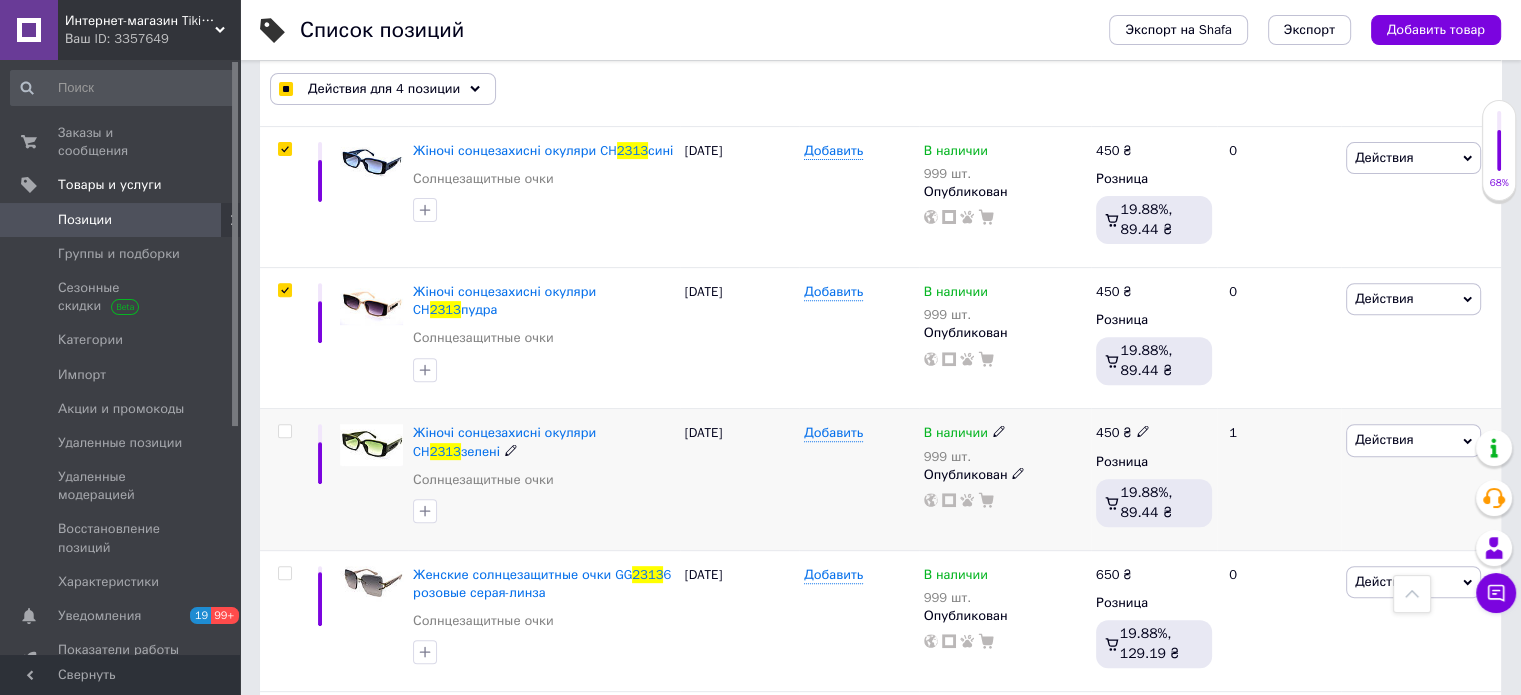 click at bounding box center [284, 431] 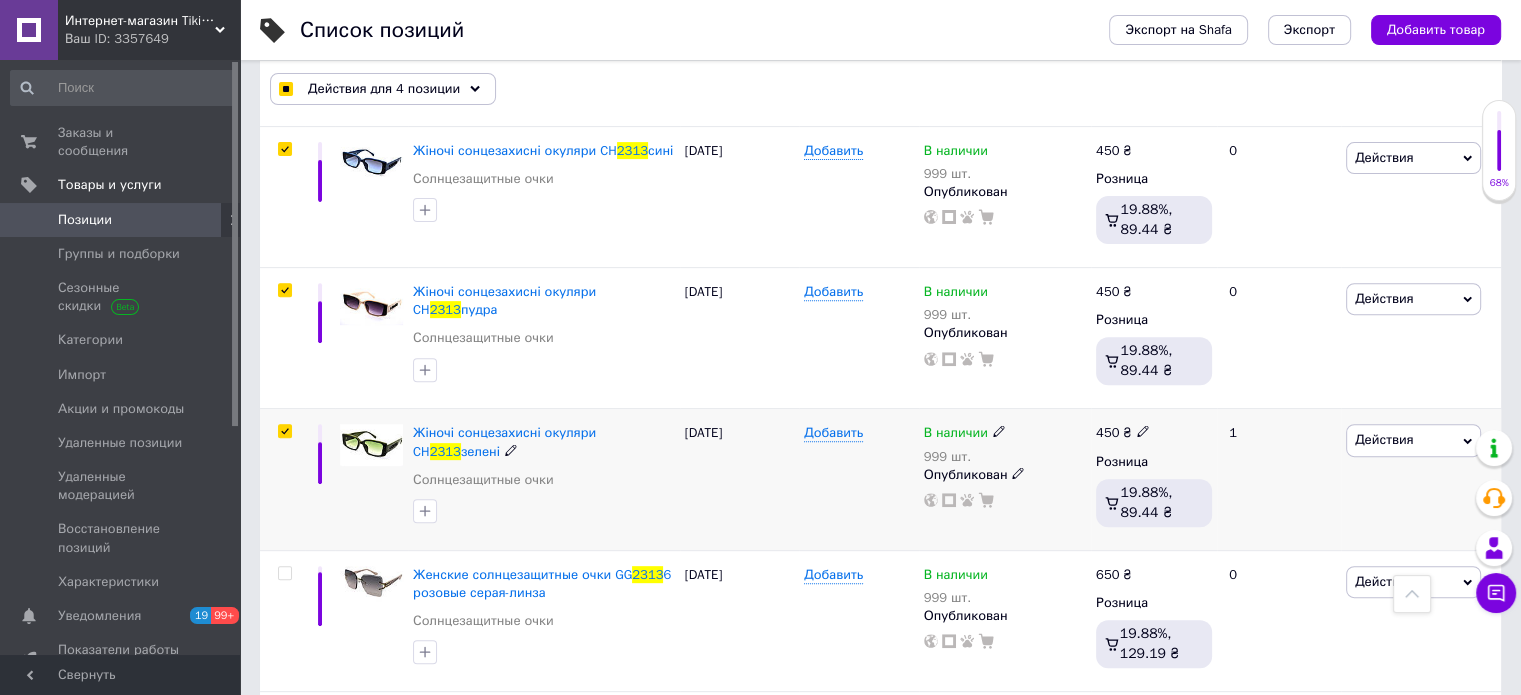 checkbox on "true" 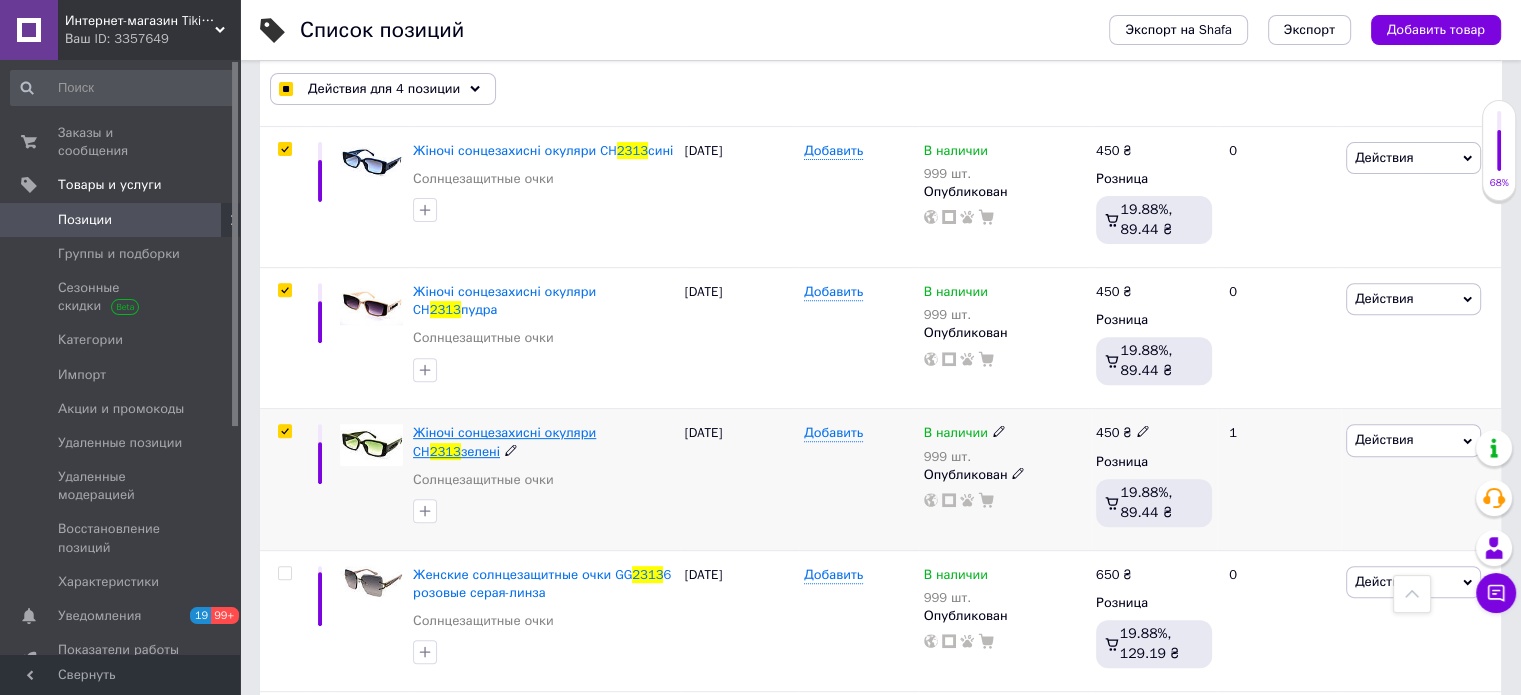 checkbox on "true" 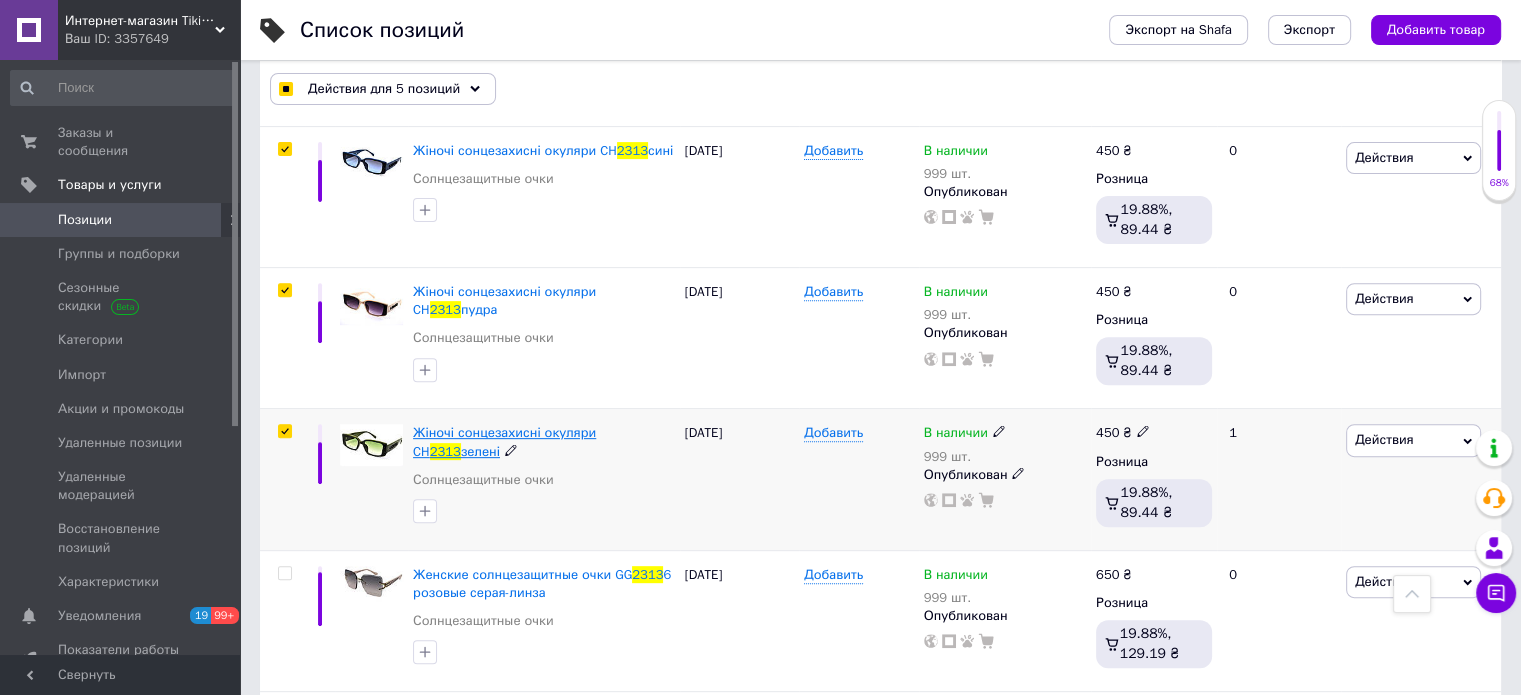 scroll, scrollTop: 800, scrollLeft: 0, axis: vertical 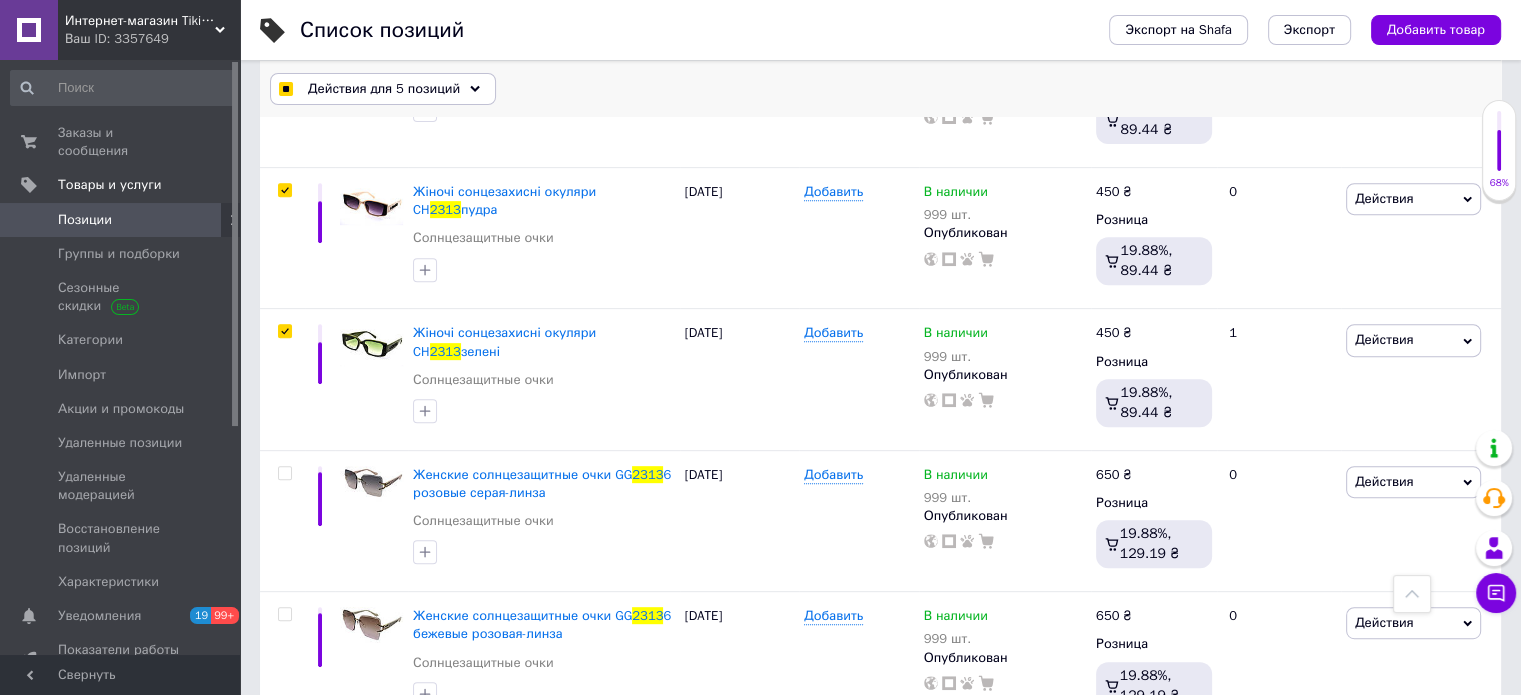 click on "Действия для 5 позиций" at bounding box center [384, 89] 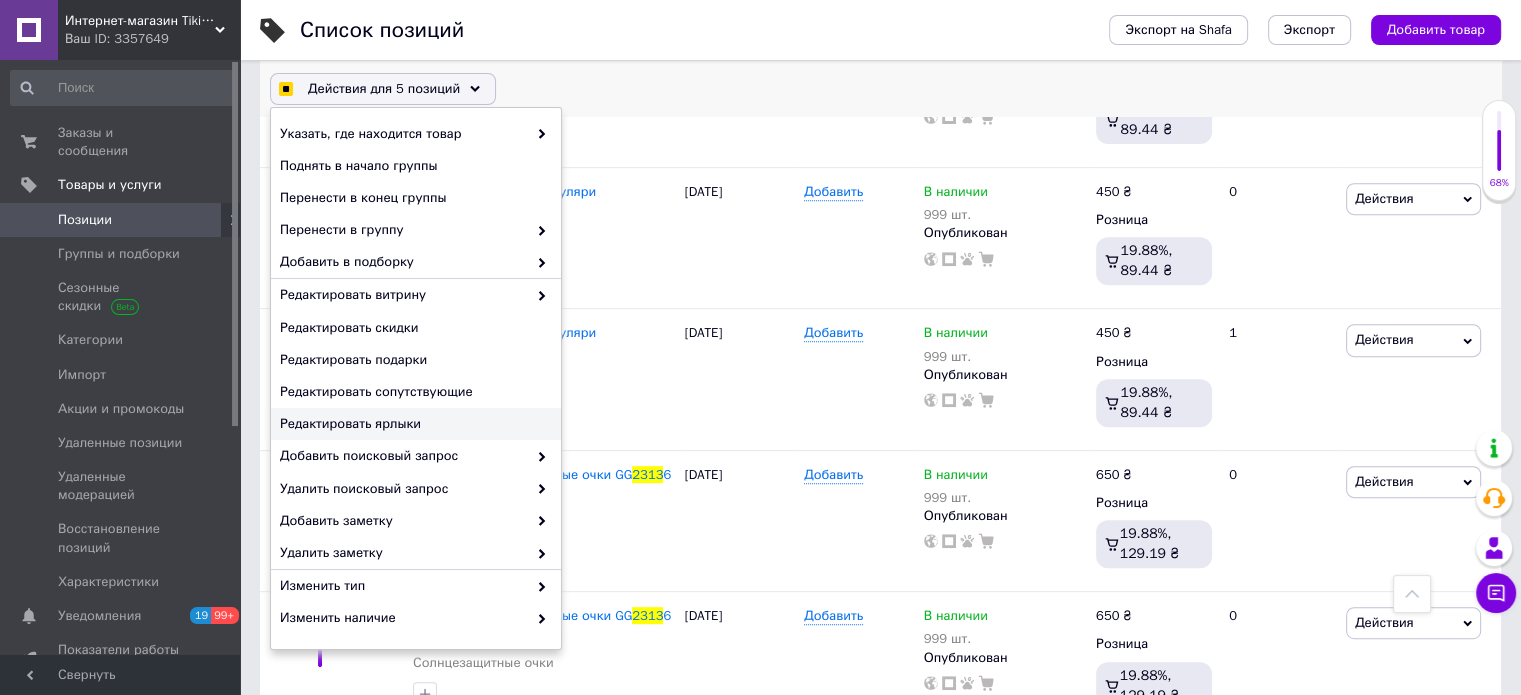 scroll, scrollTop: 157, scrollLeft: 0, axis: vertical 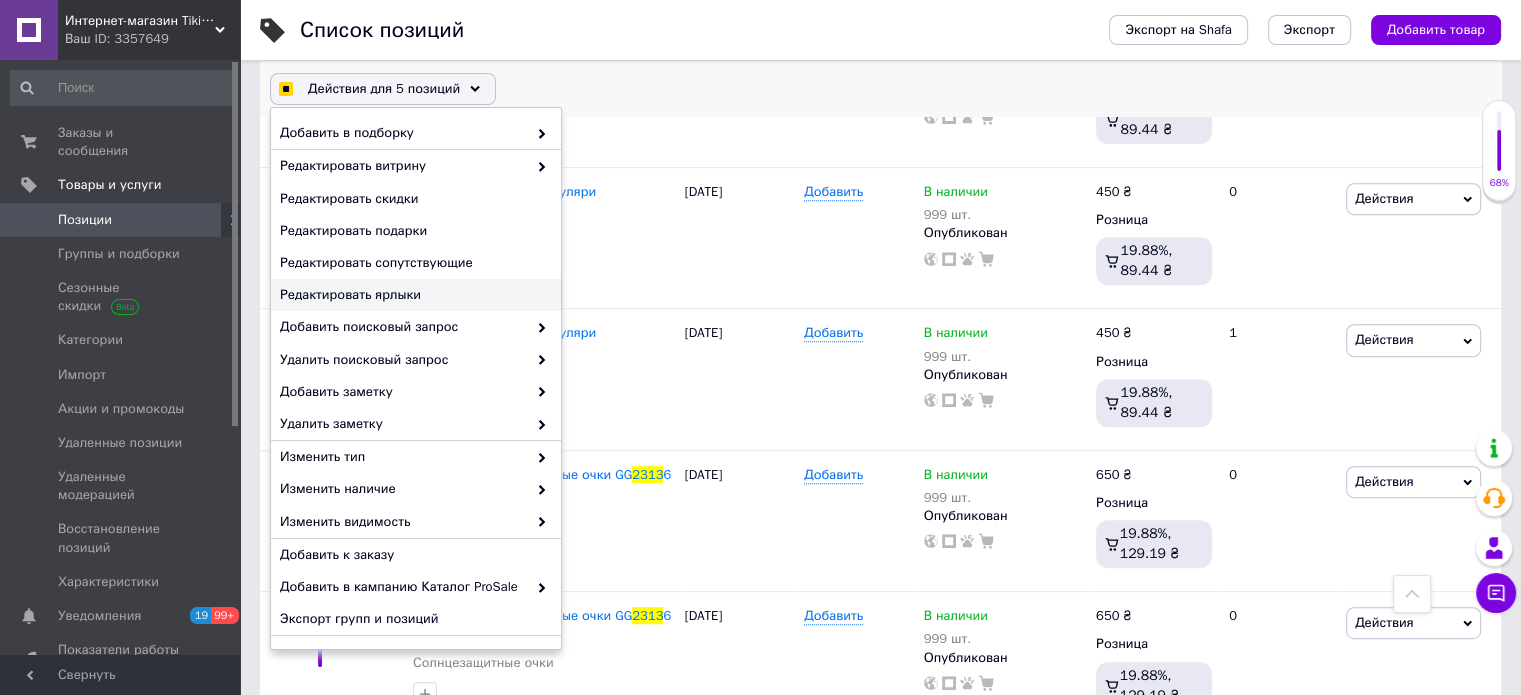 checkbox on "true" 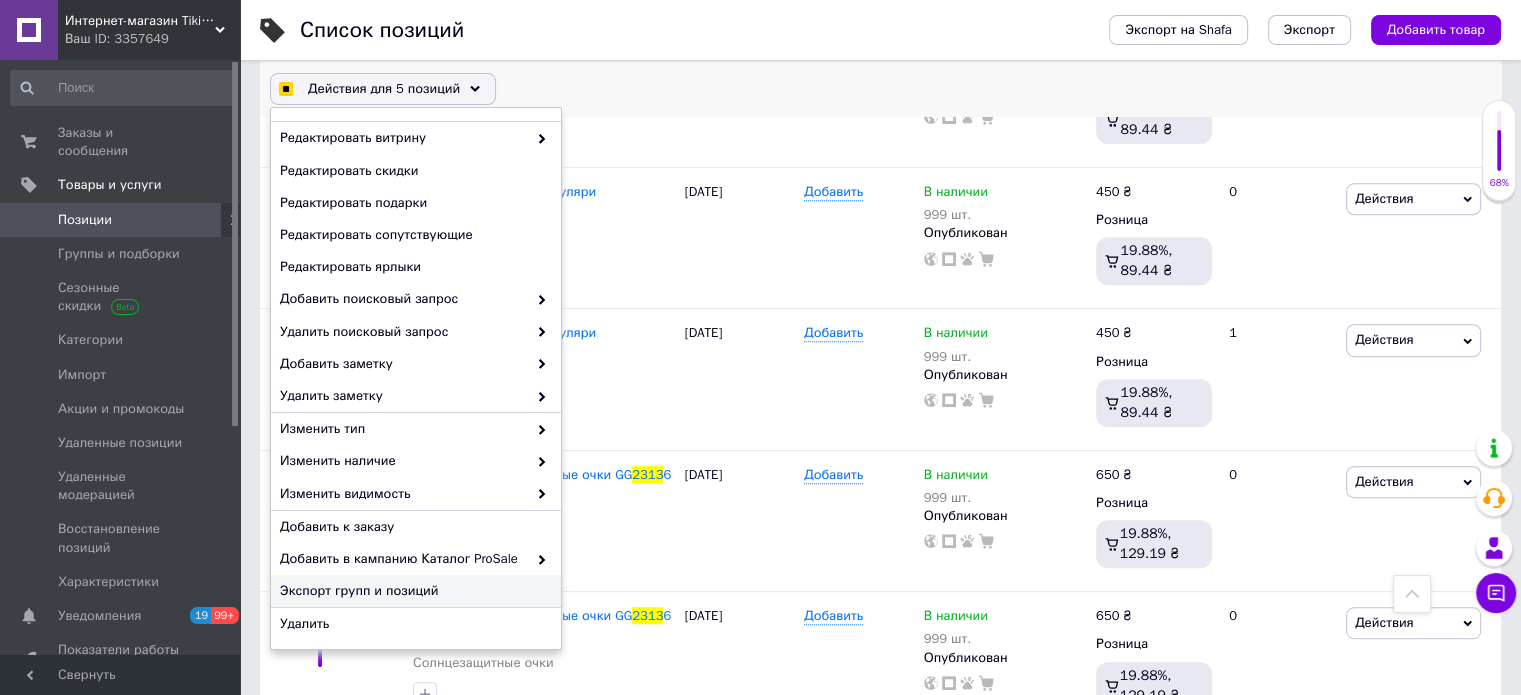 checkbox on "true" 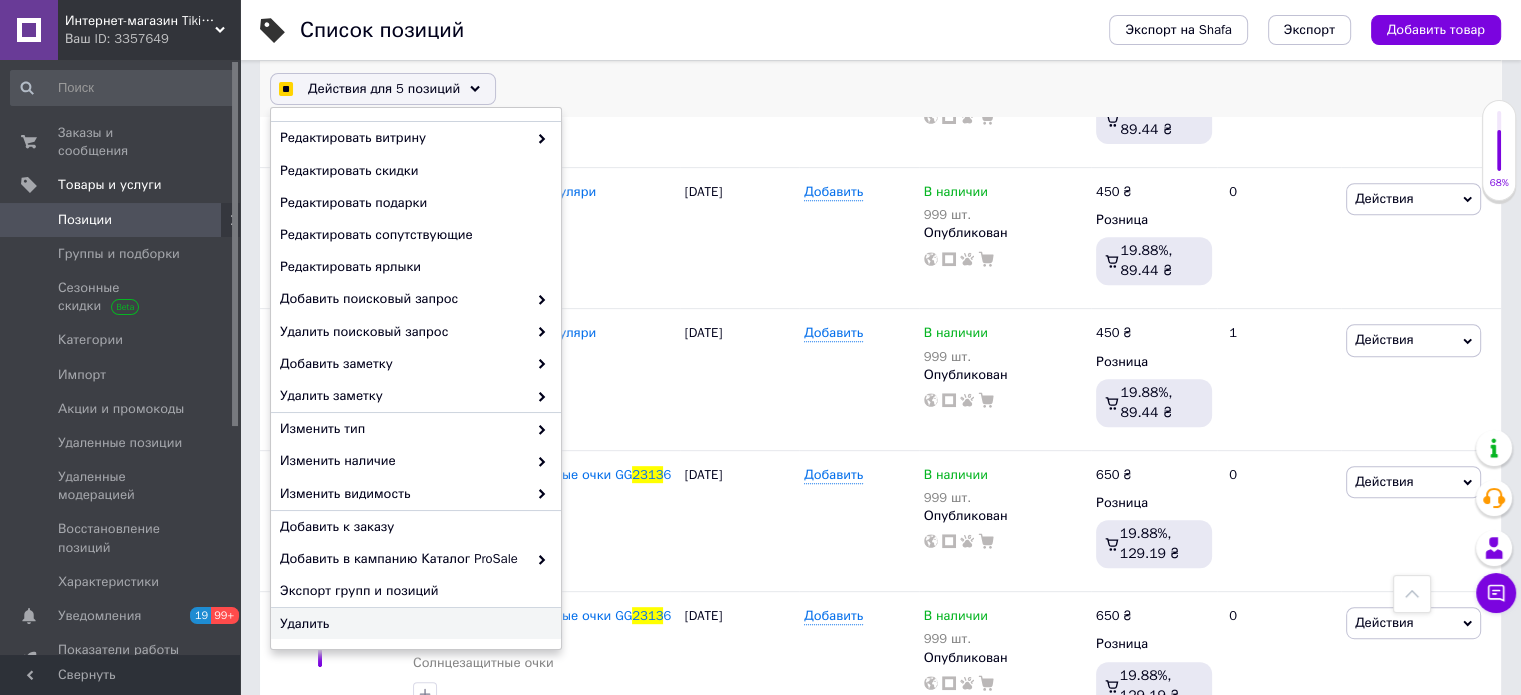 checkbox on "true" 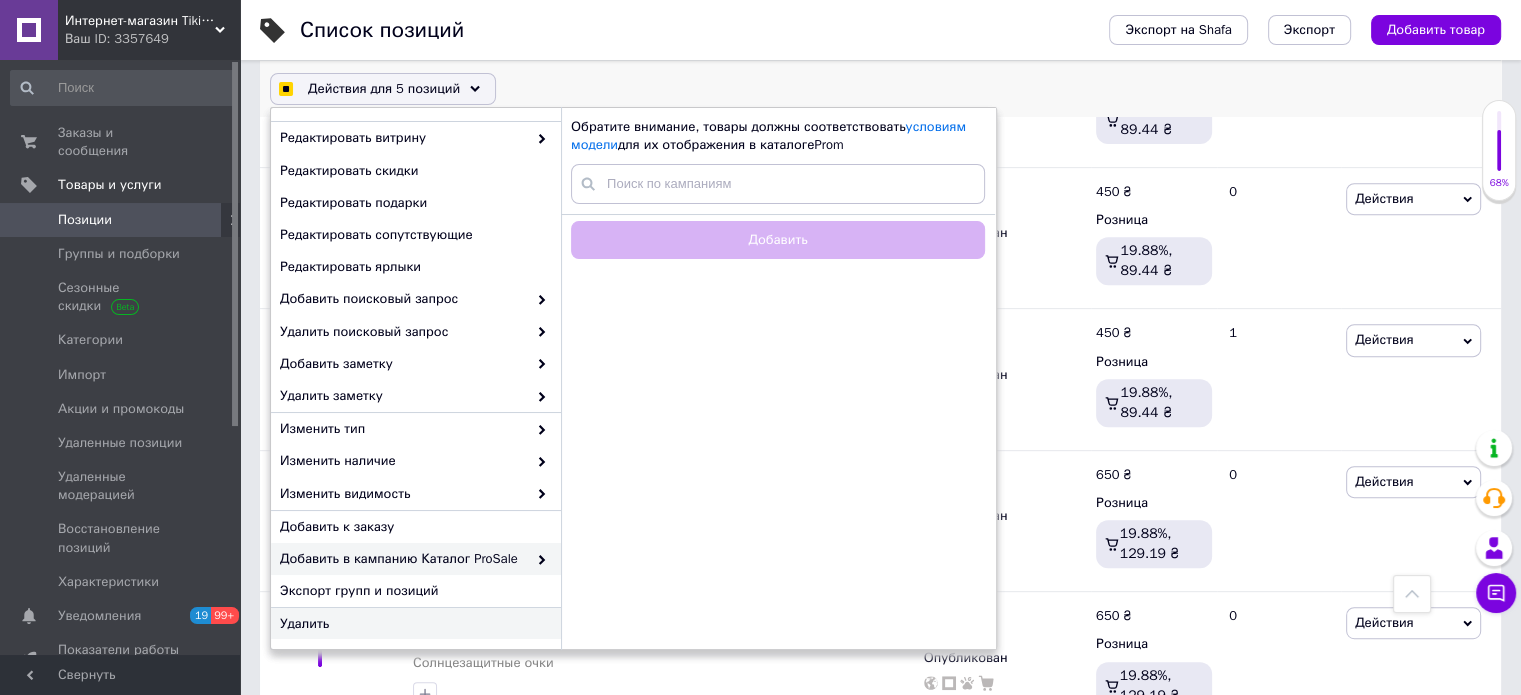 checkbox on "true" 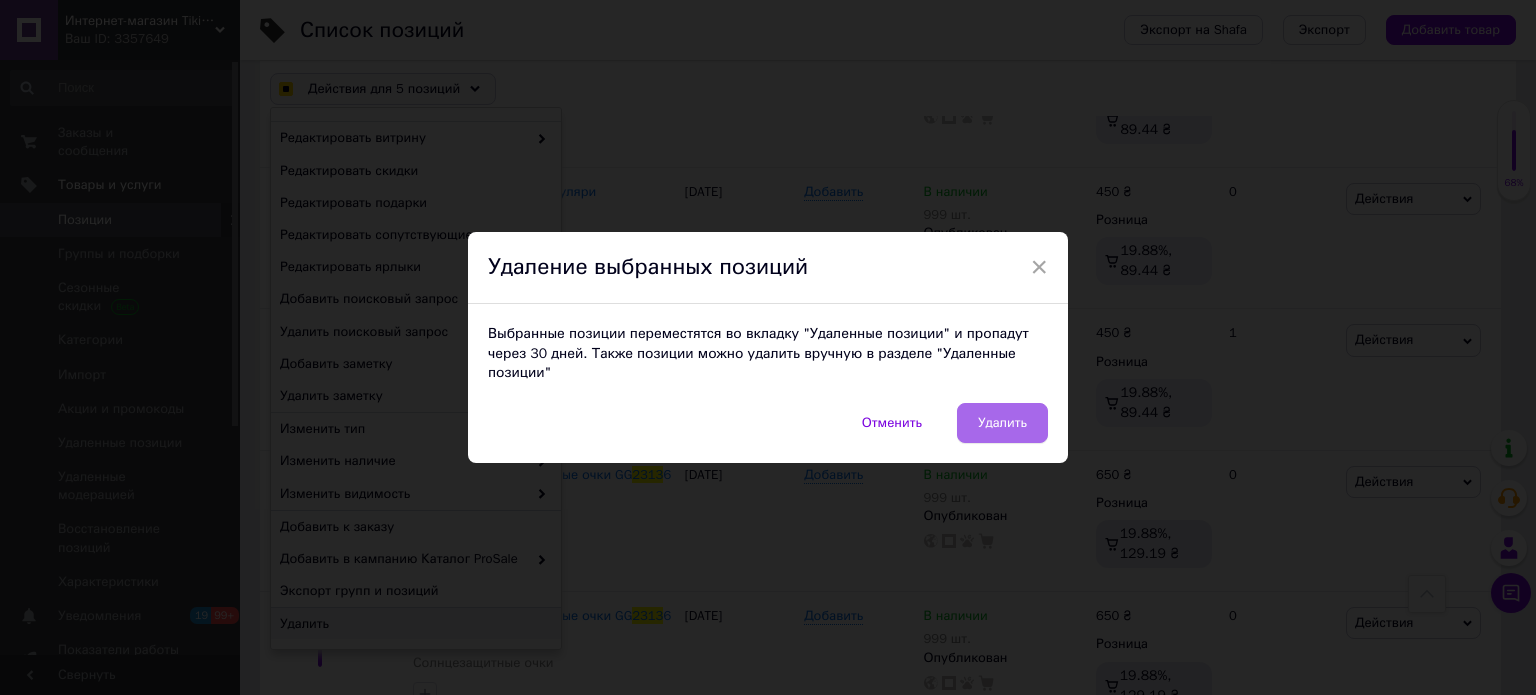click on "Удалить" at bounding box center (1002, 423) 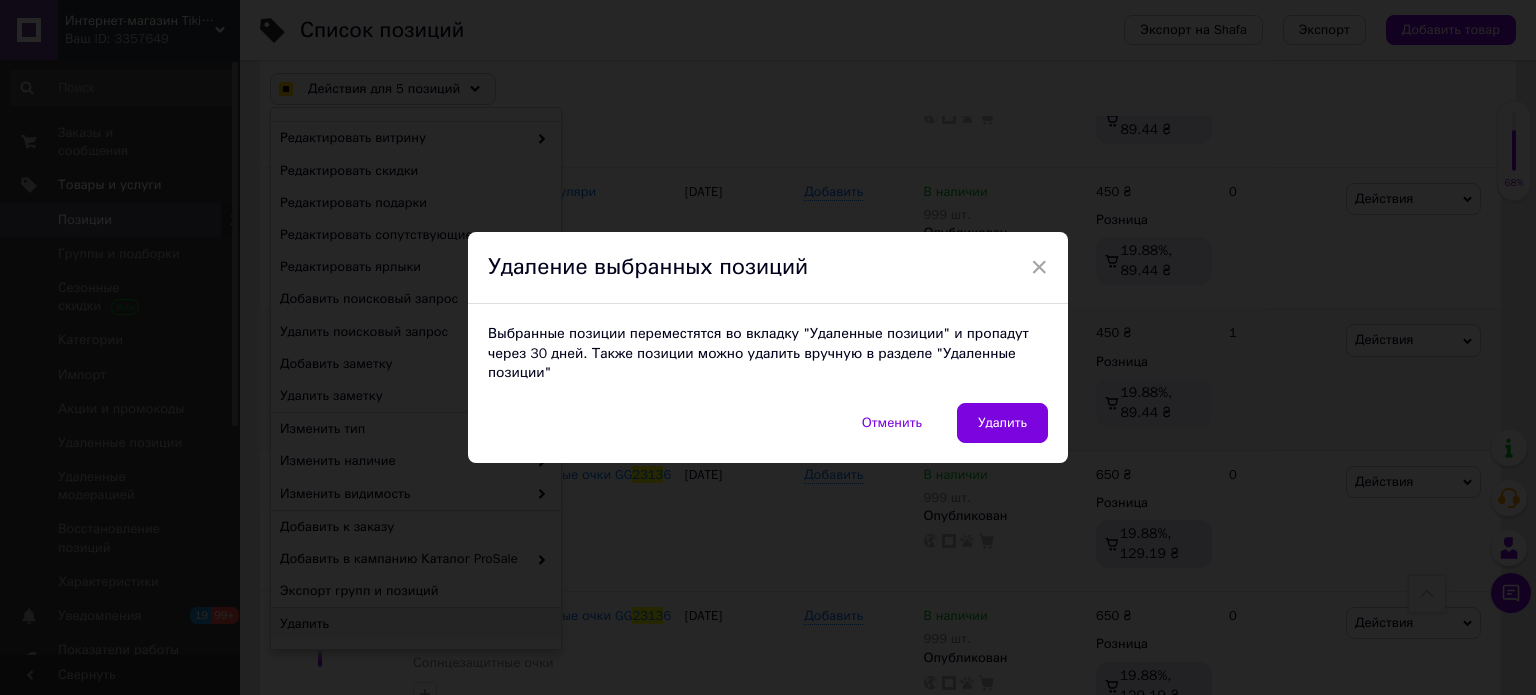 checkbox on "true" 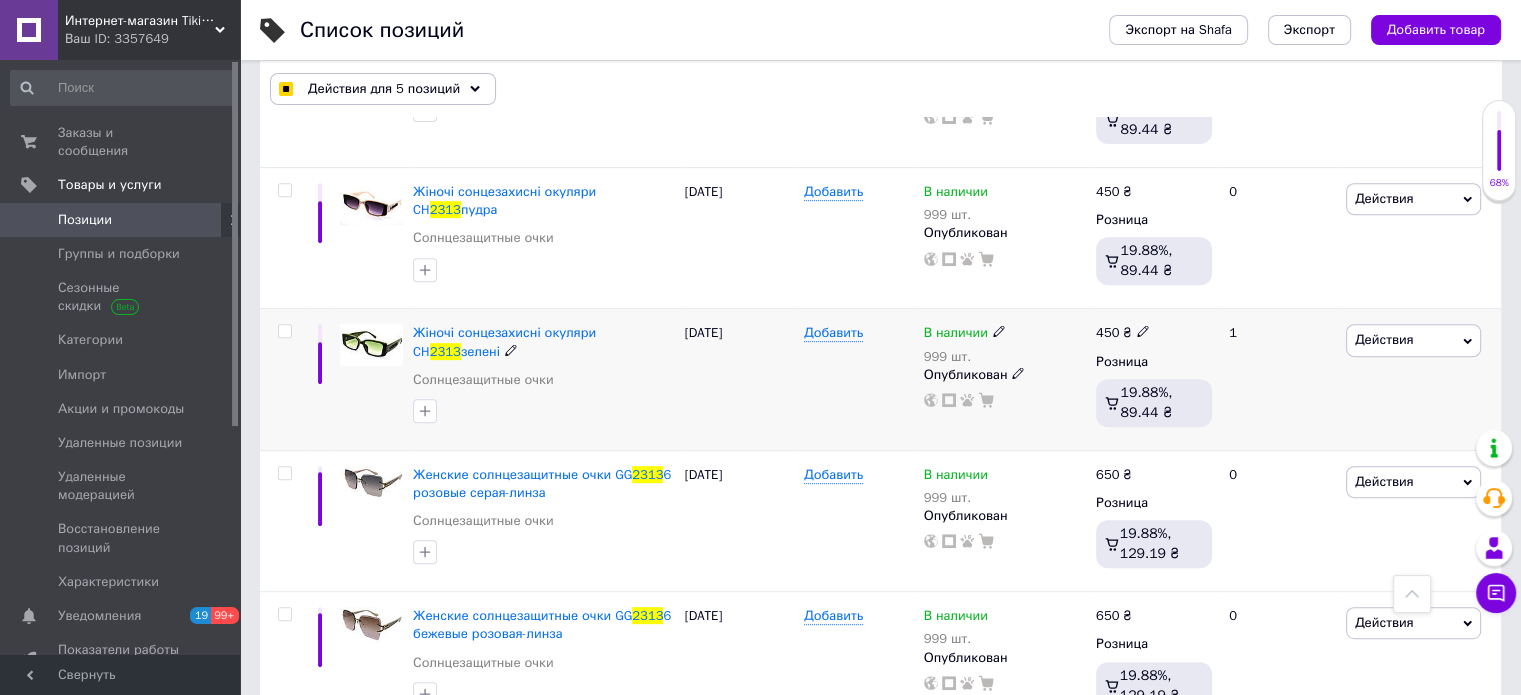 checkbox on "false" 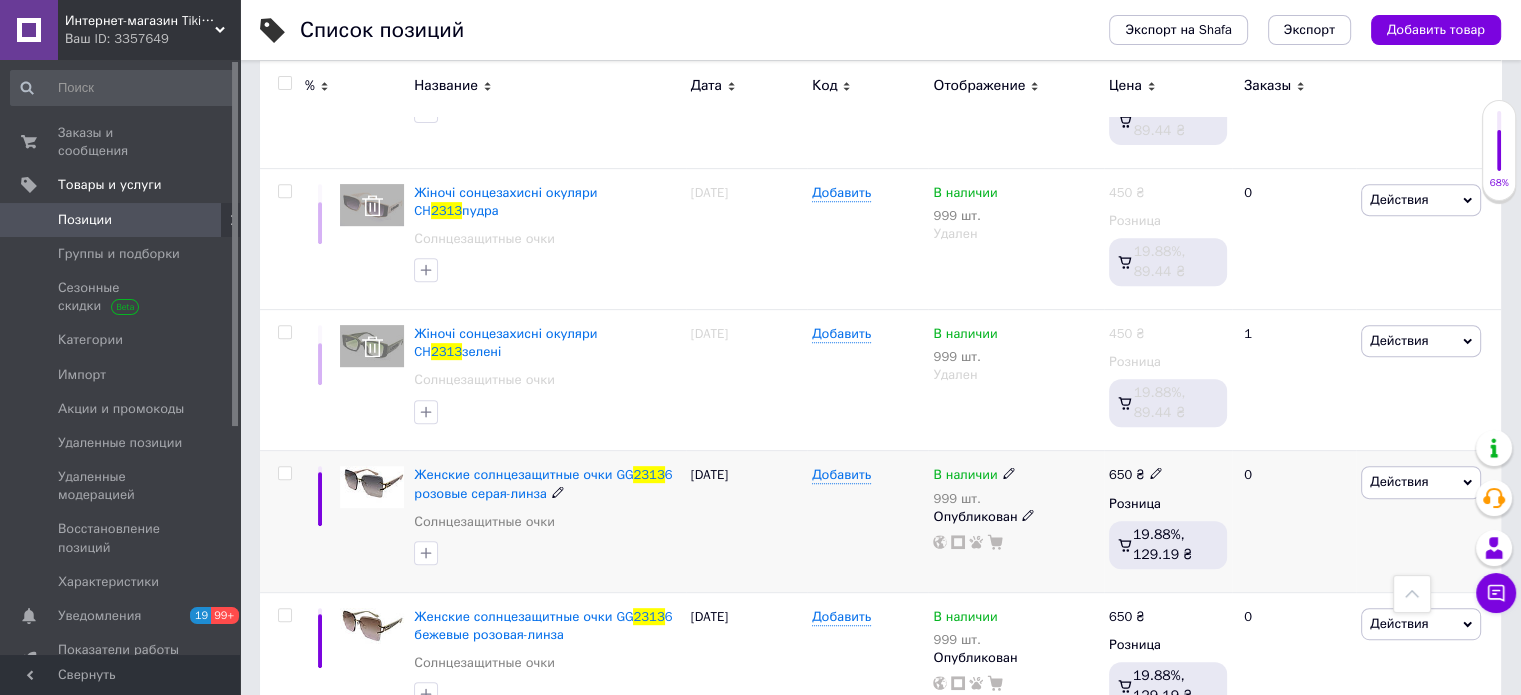 click at bounding box center [284, 473] 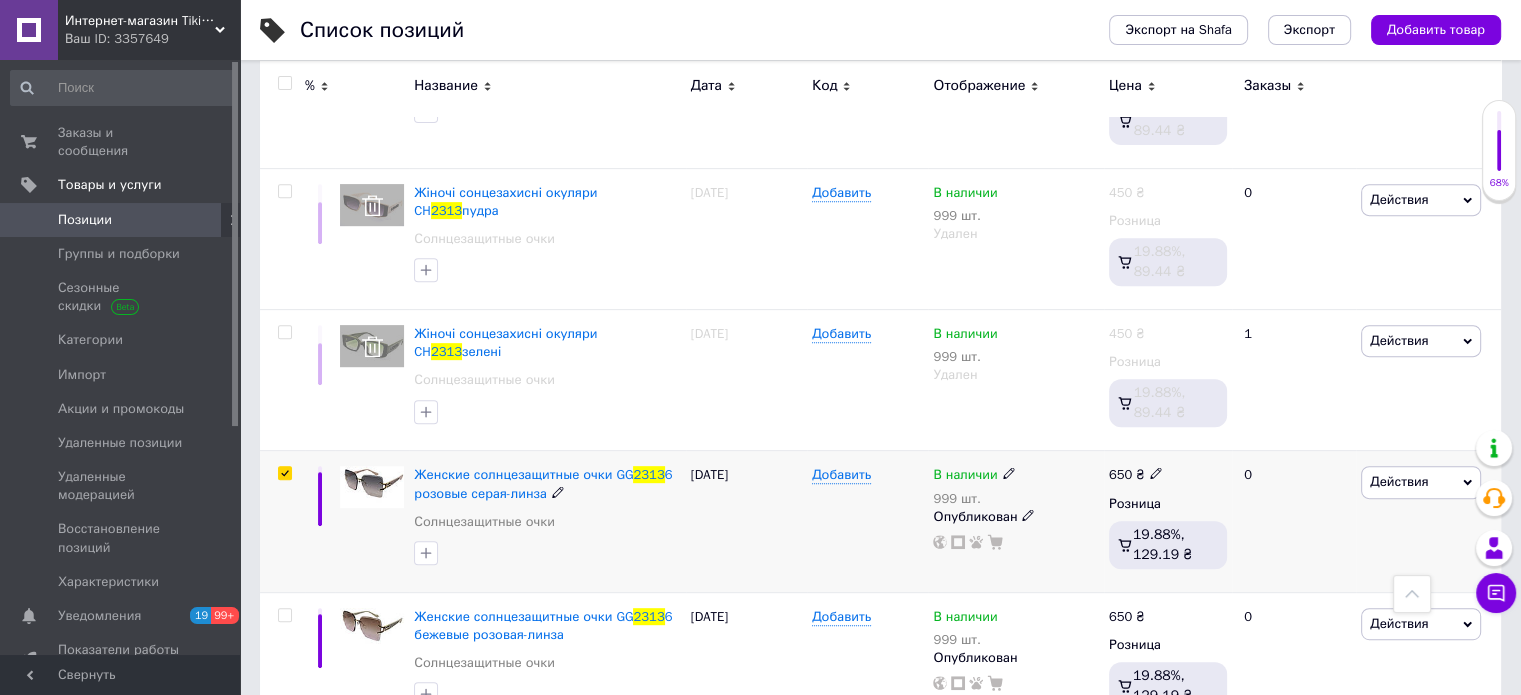checkbox on "true" 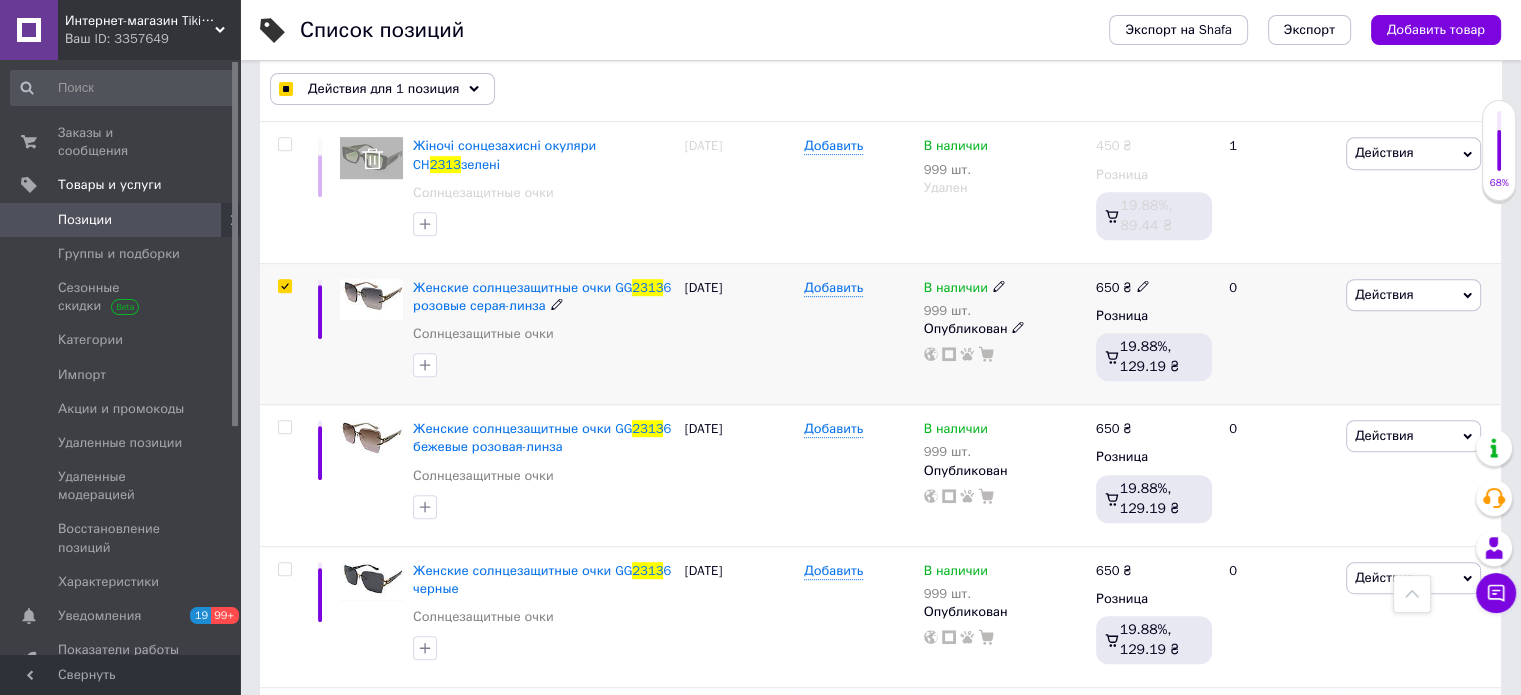 scroll, scrollTop: 1000, scrollLeft: 0, axis: vertical 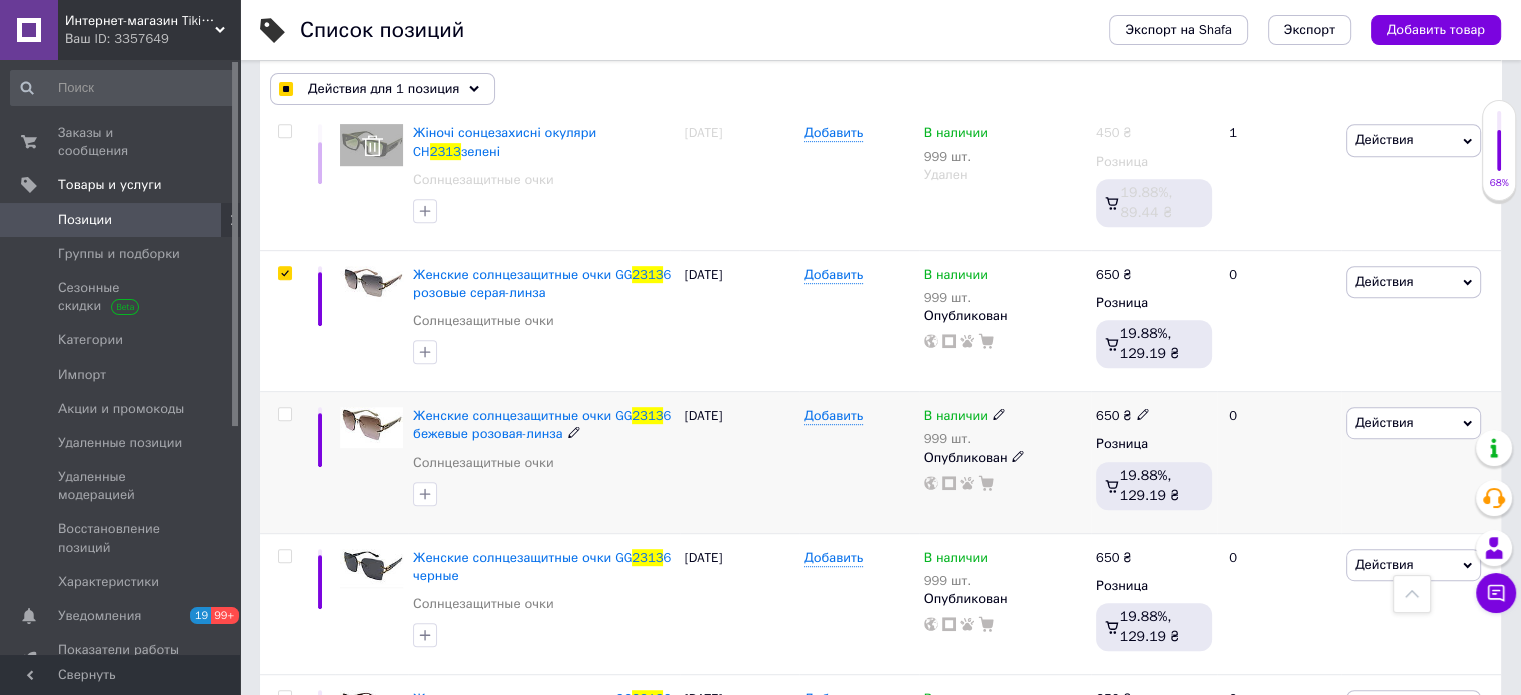 click at bounding box center [284, 414] 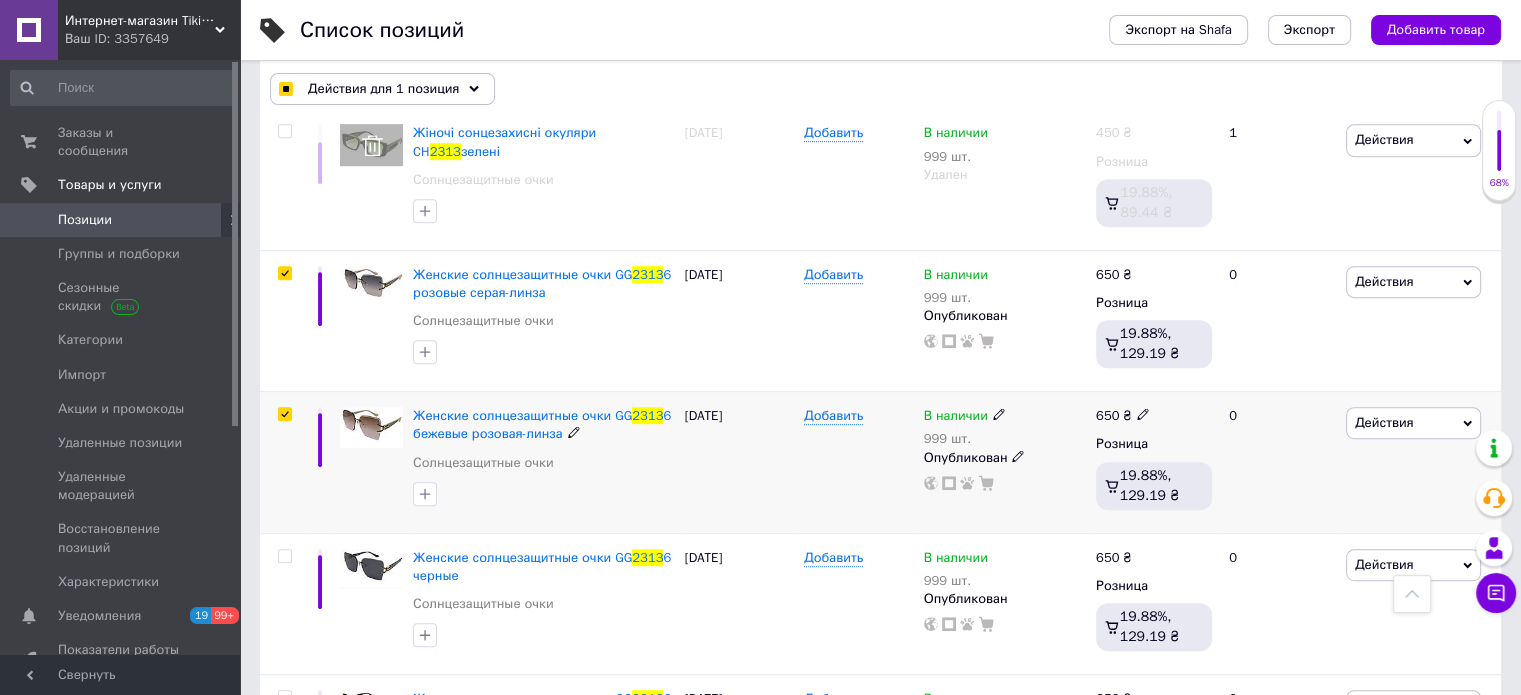 checkbox on "true" 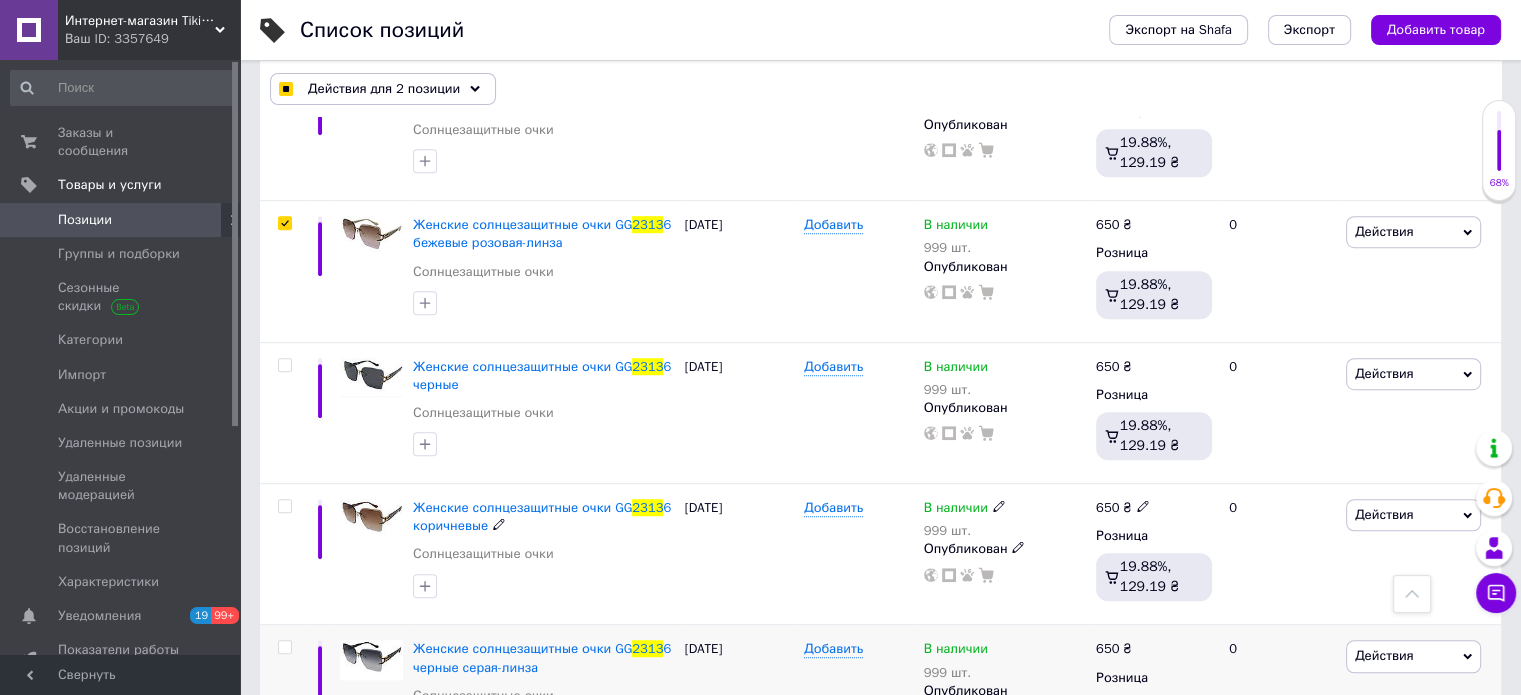 scroll, scrollTop: 1300, scrollLeft: 0, axis: vertical 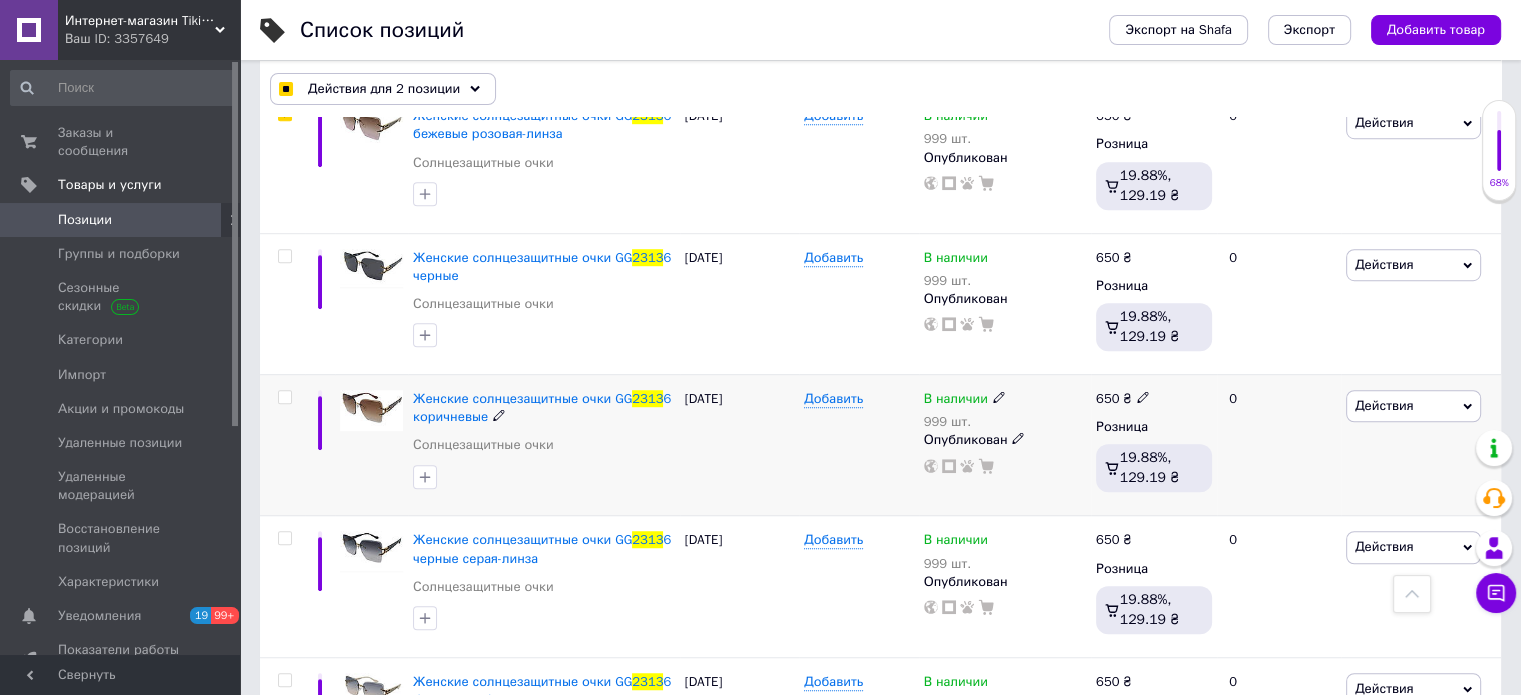 click at bounding box center (282, 444) 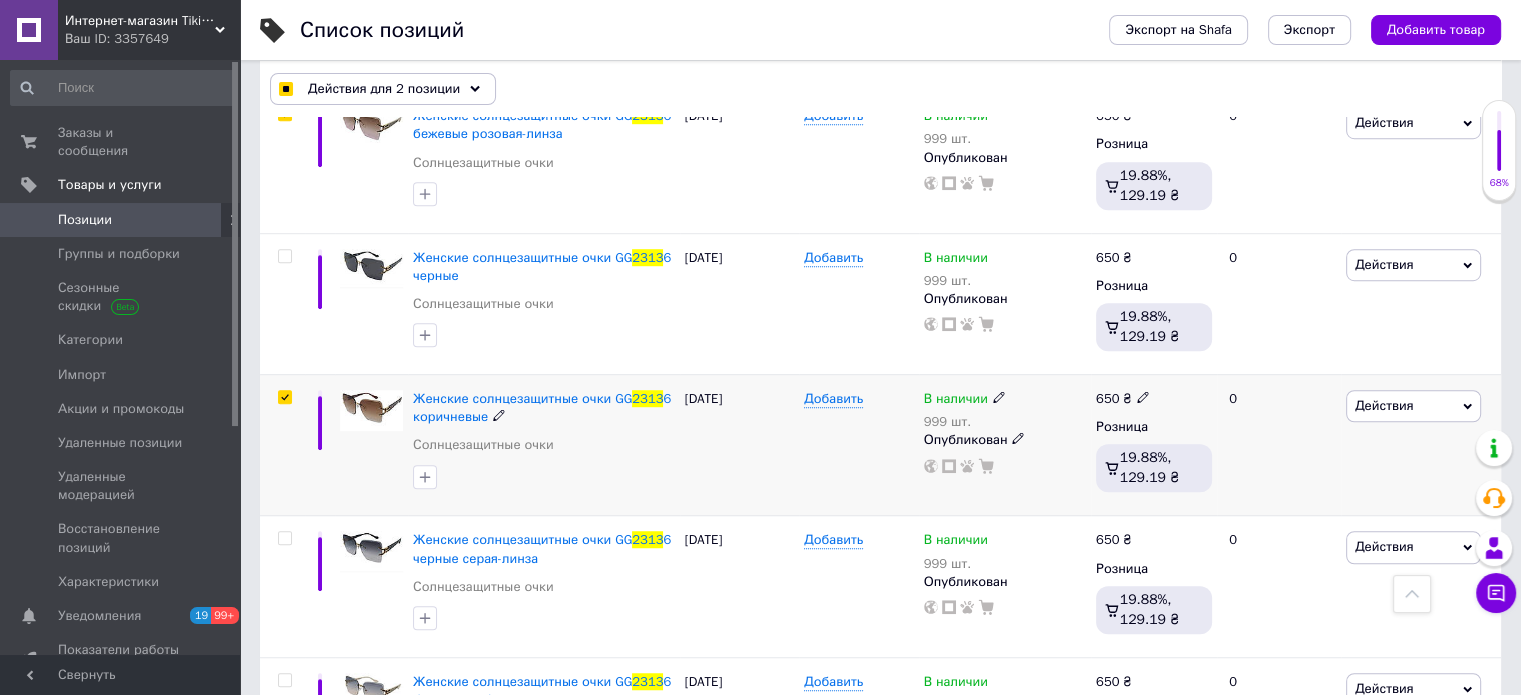 checkbox on "true" 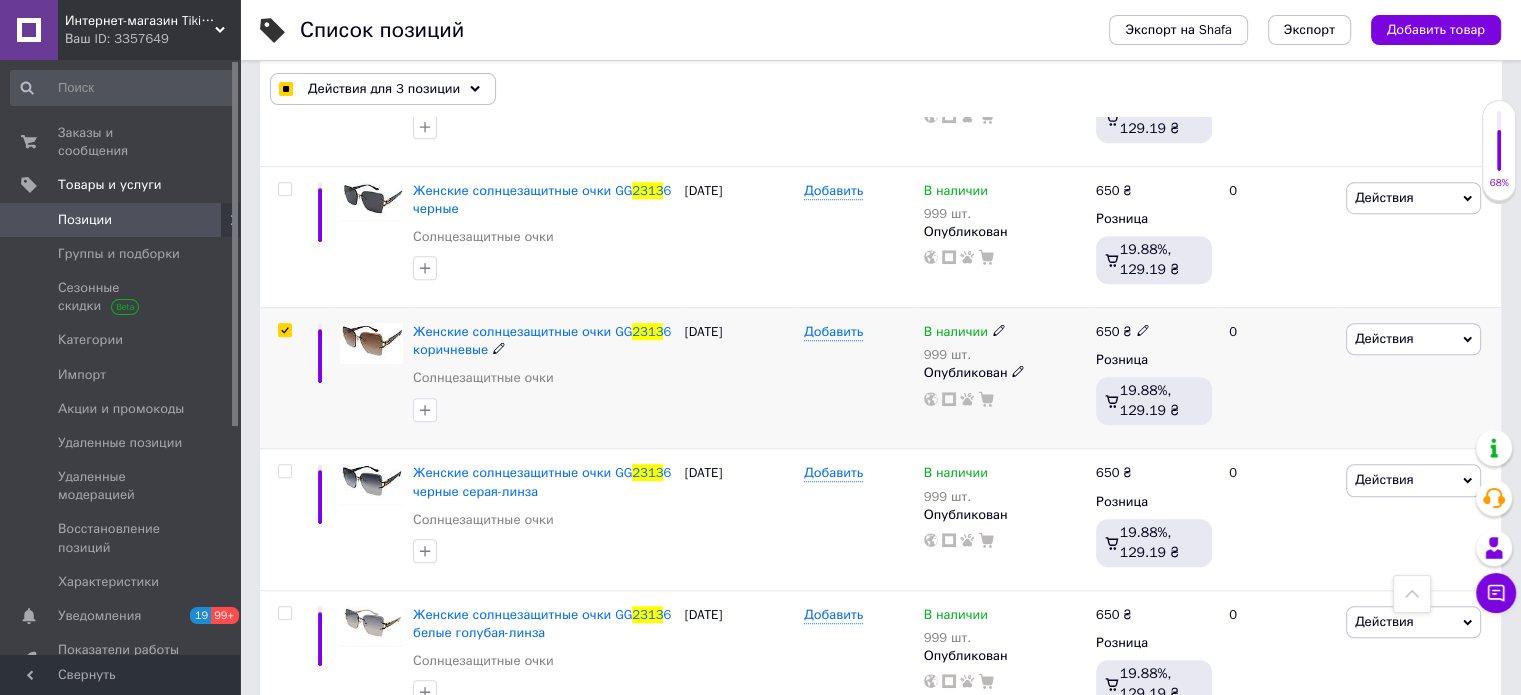 scroll, scrollTop: 1400, scrollLeft: 0, axis: vertical 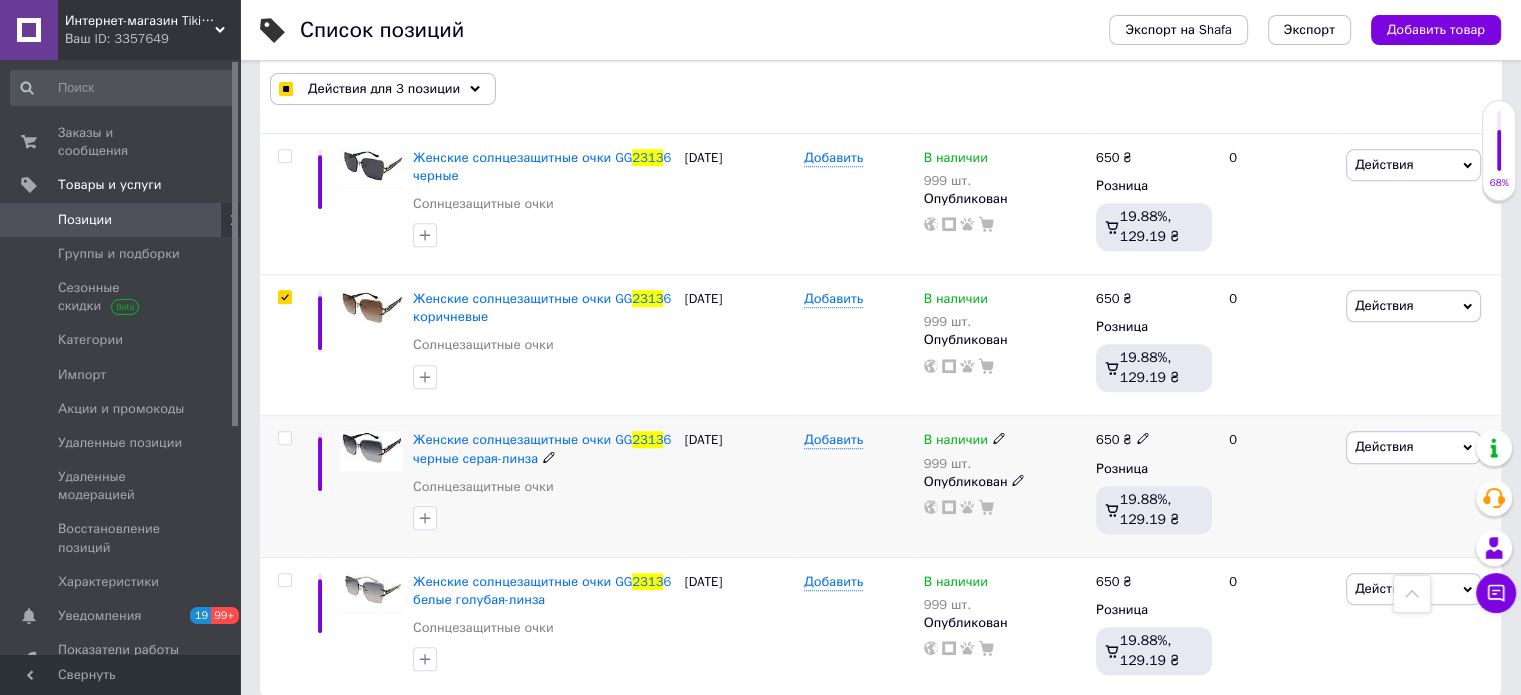 click at bounding box center (284, 438) 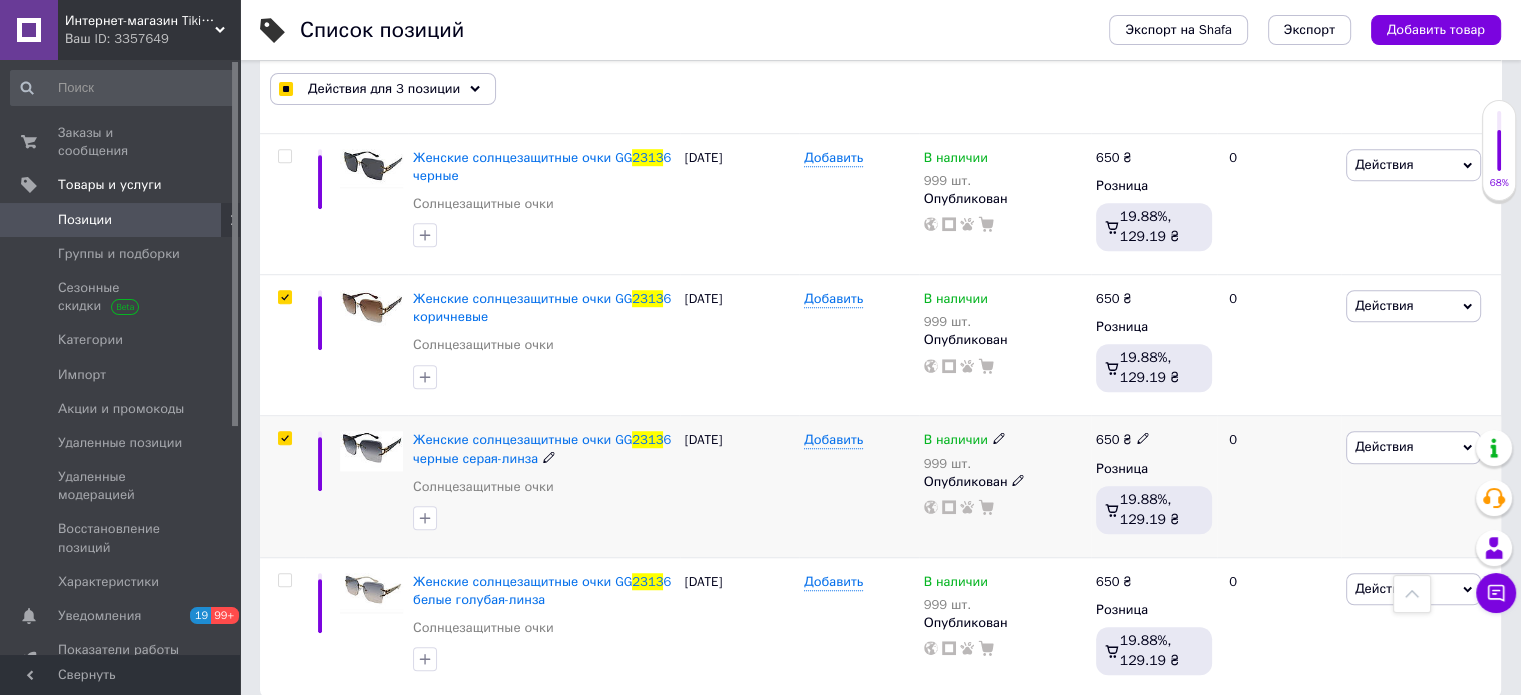 checkbox on "true" 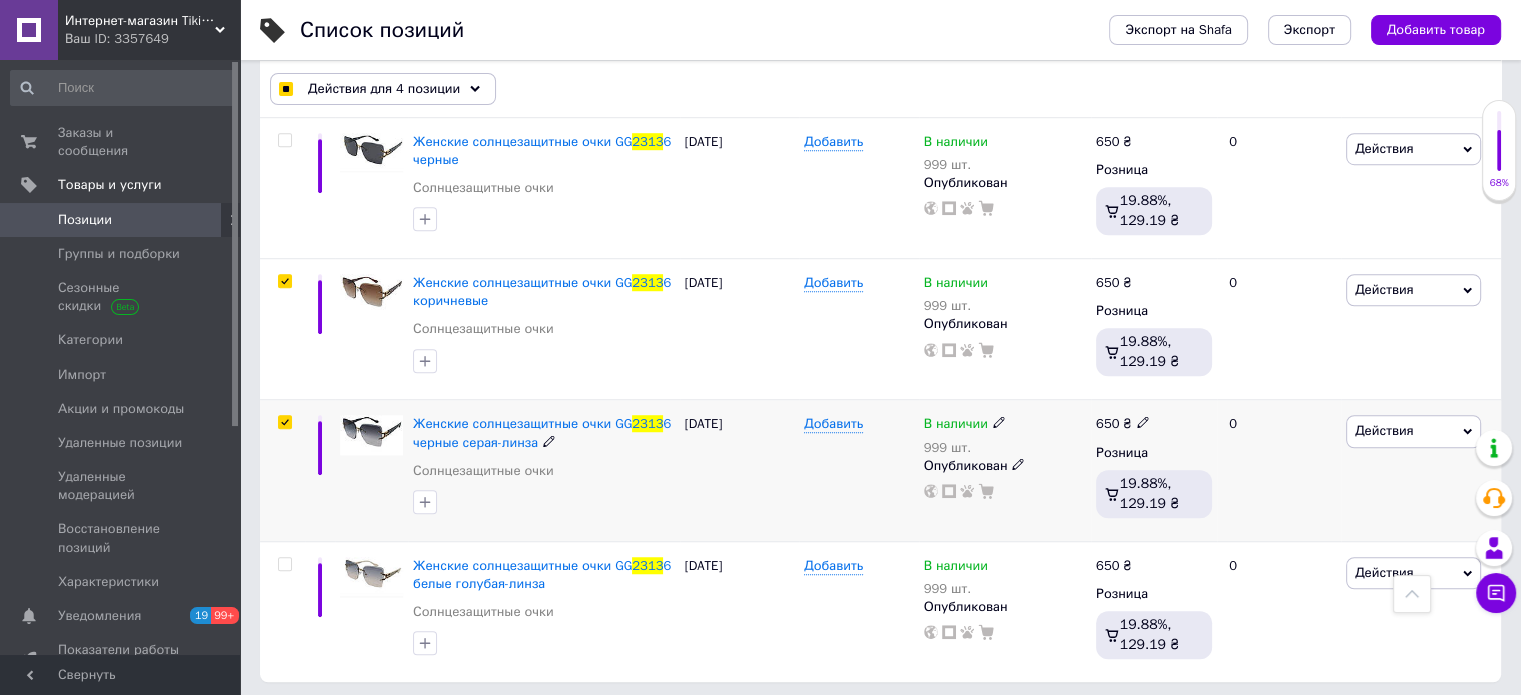 scroll, scrollTop: 1420, scrollLeft: 0, axis: vertical 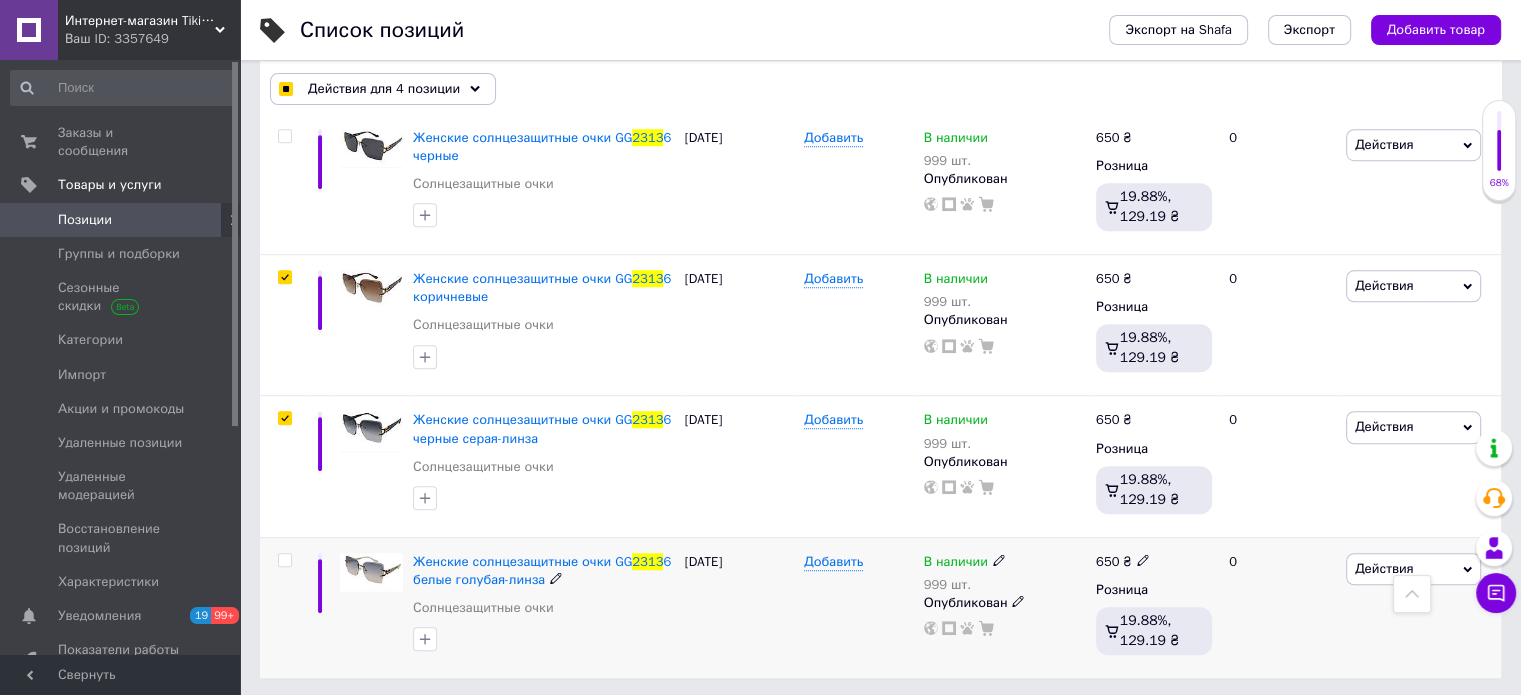 click at bounding box center [284, 560] 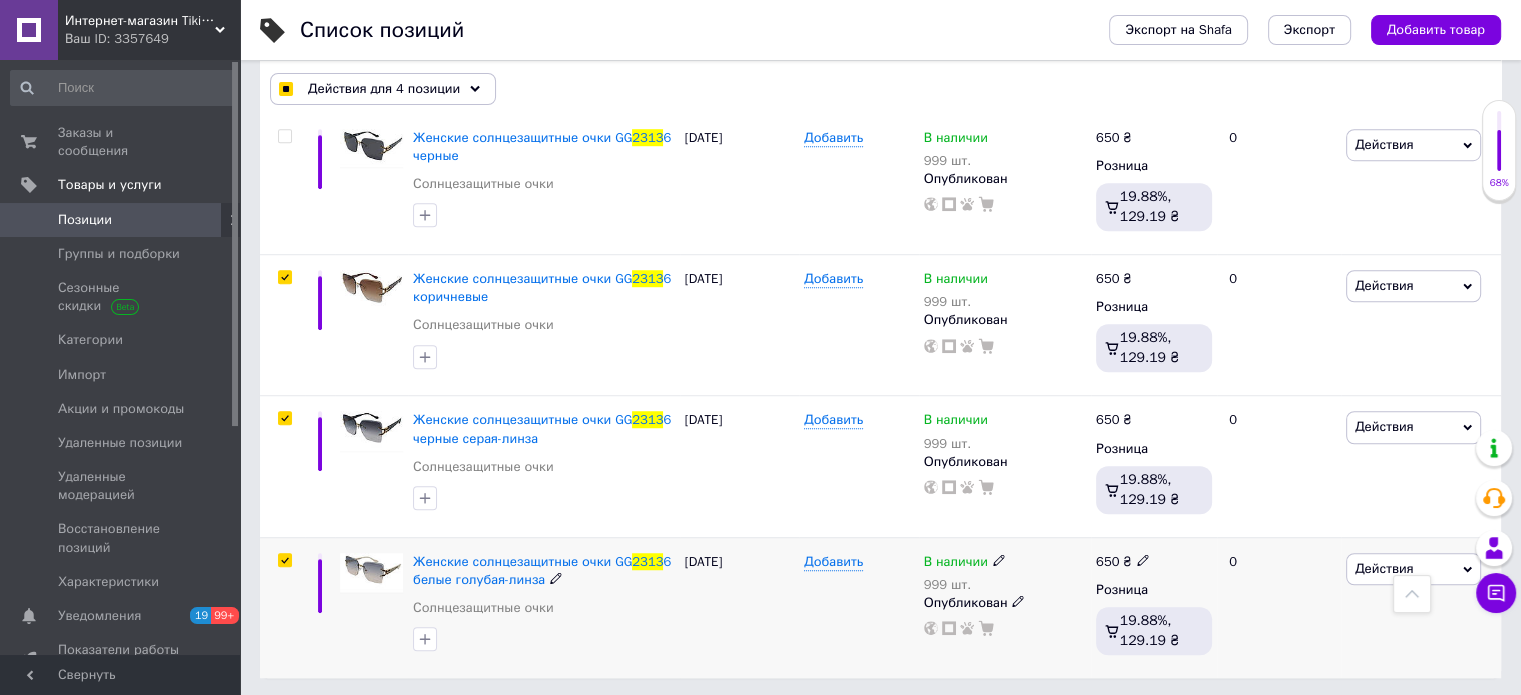 checkbox on "true" 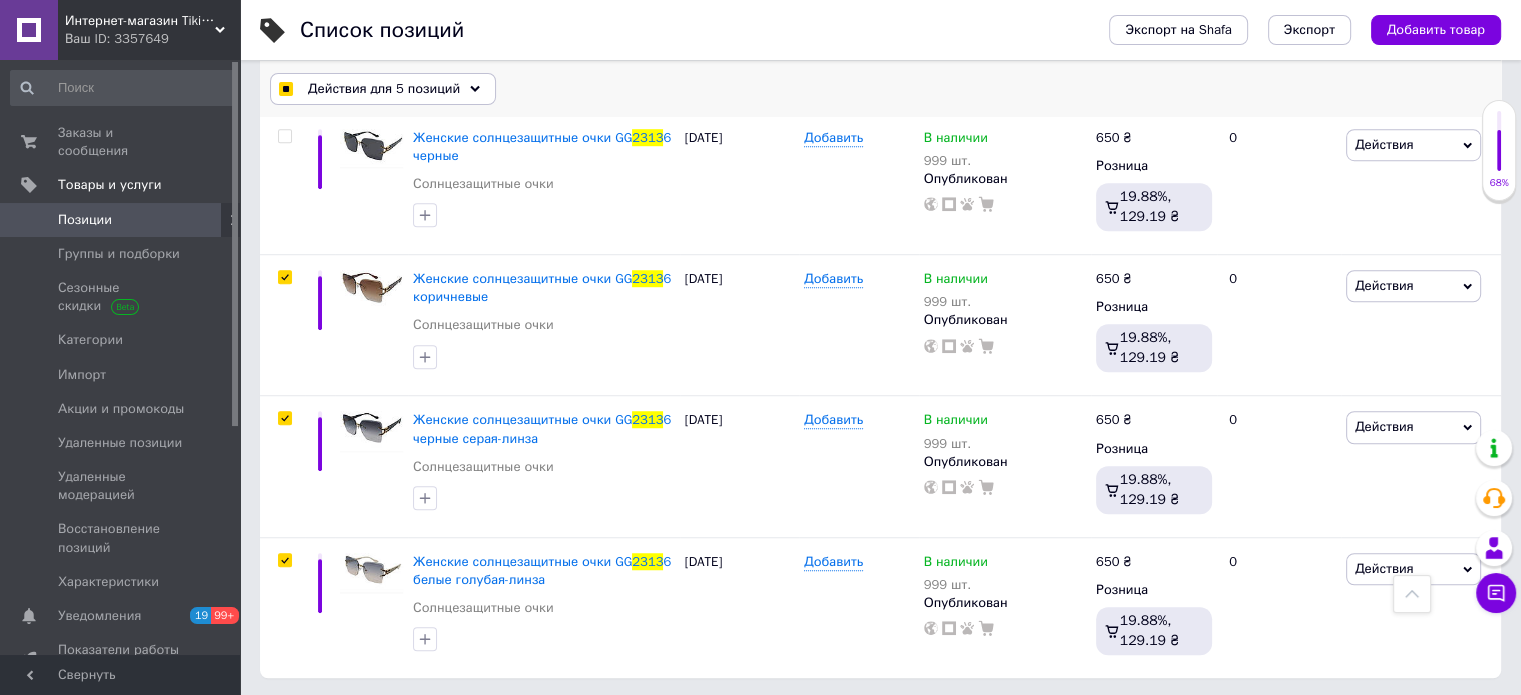 click on "Действия для 5 позиций" at bounding box center [384, 89] 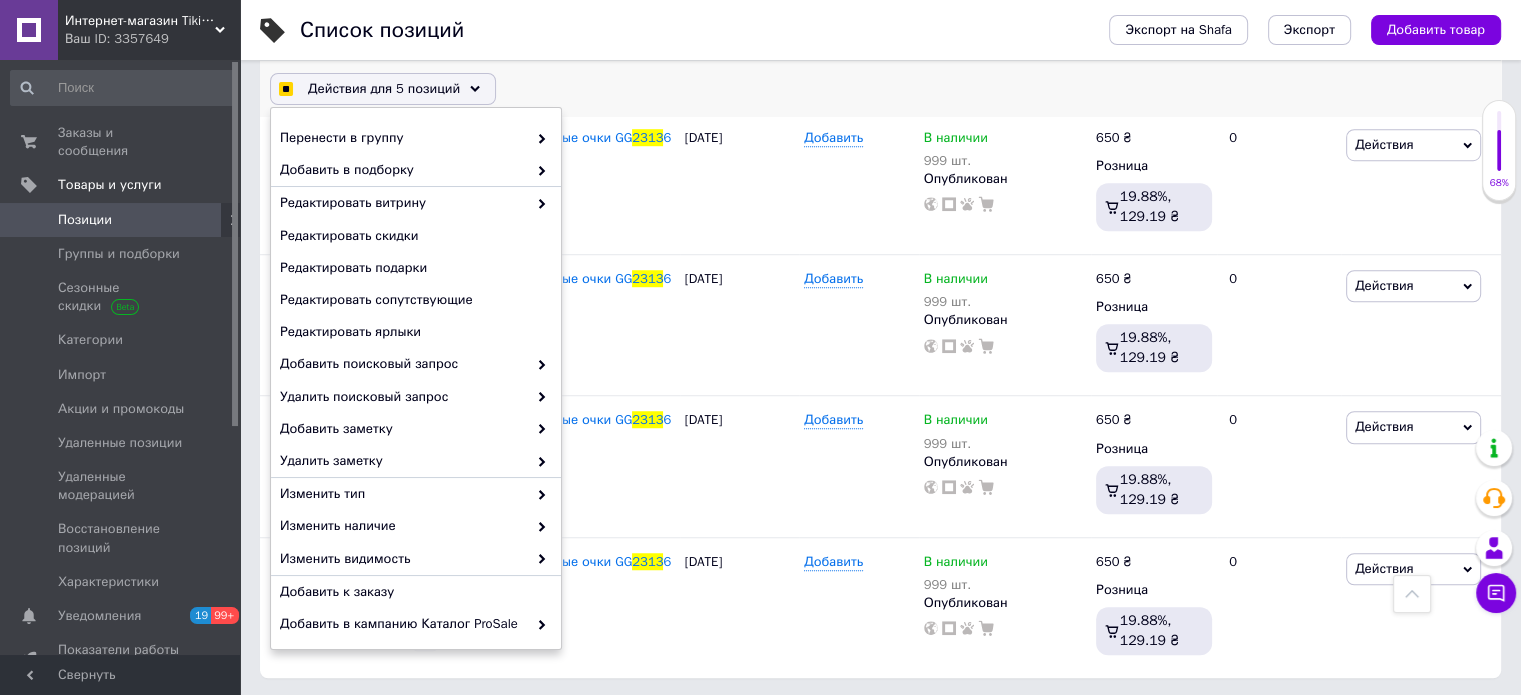 scroll, scrollTop: 157, scrollLeft: 0, axis: vertical 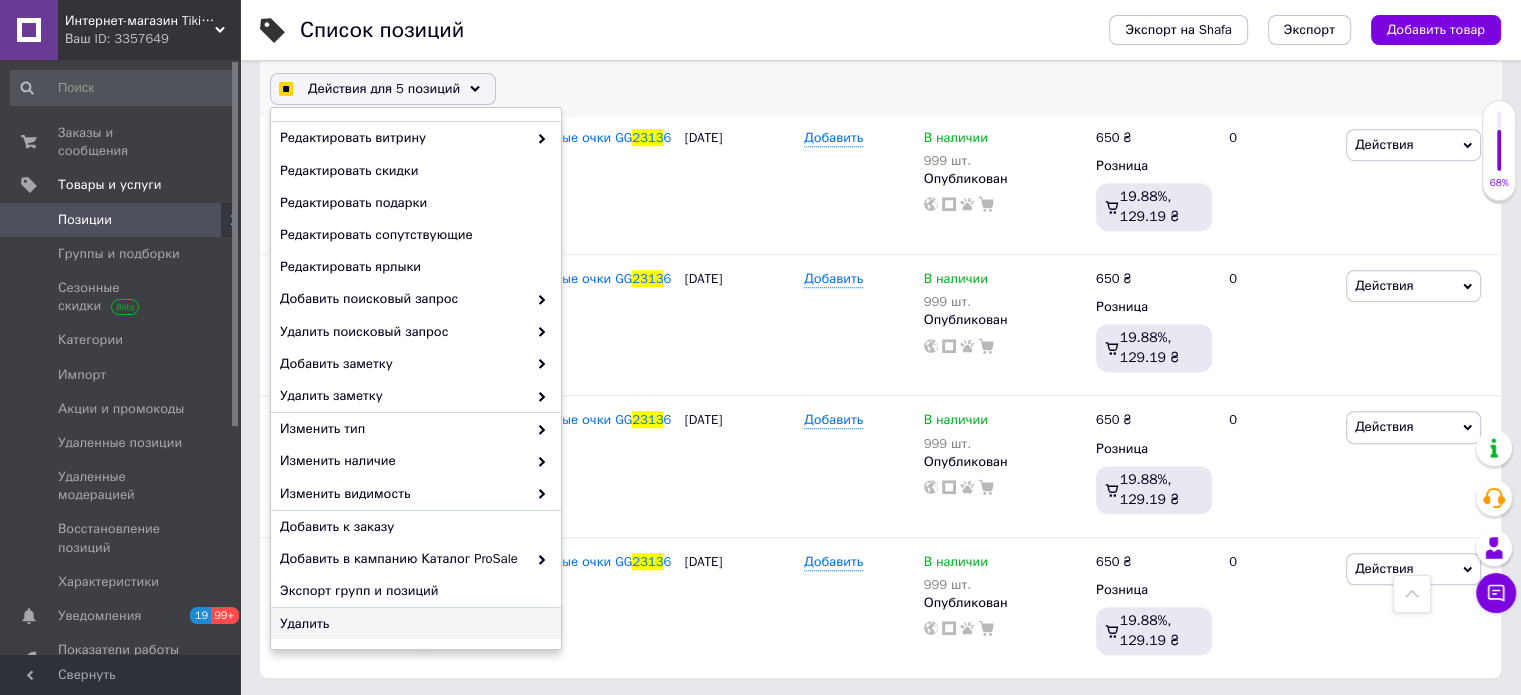 click on "Удалить" at bounding box center [413, 624] 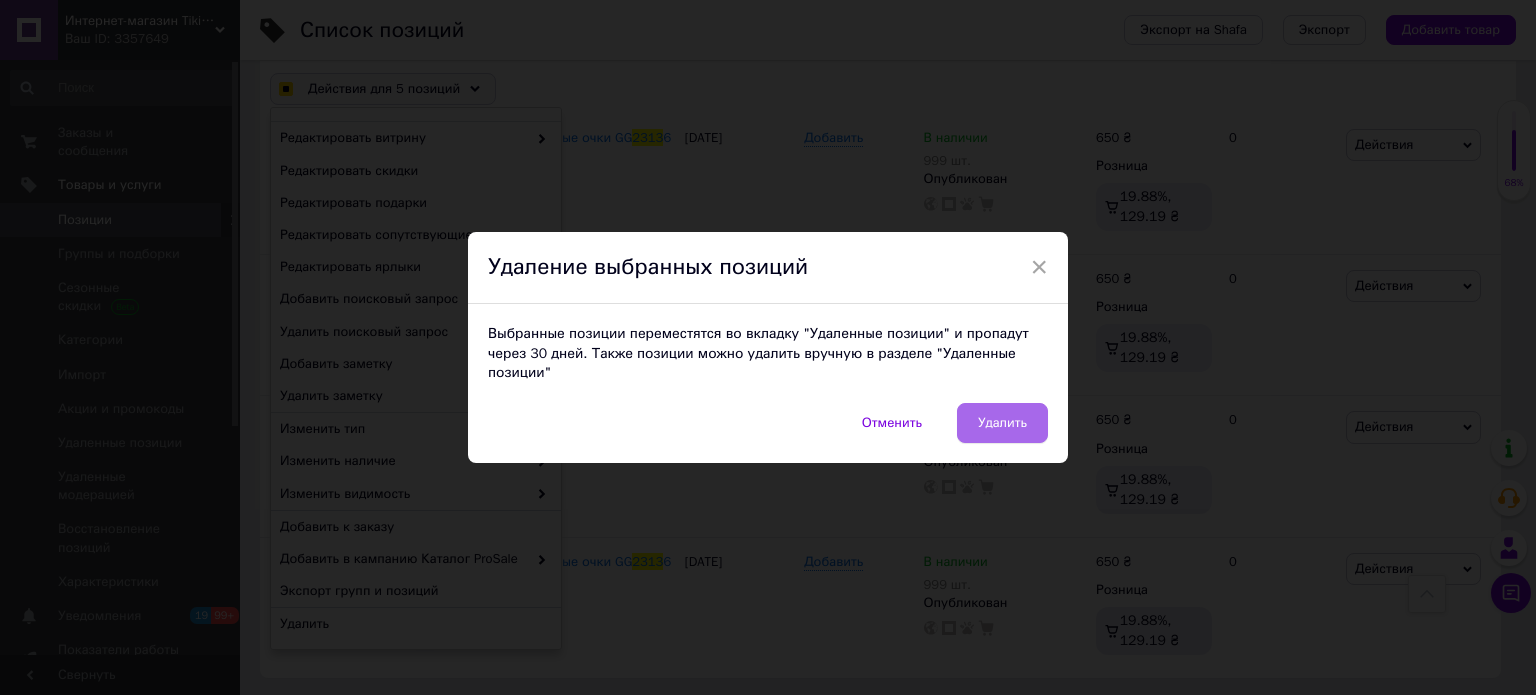 click on "Удалить" at bounding box center [1002, 423] 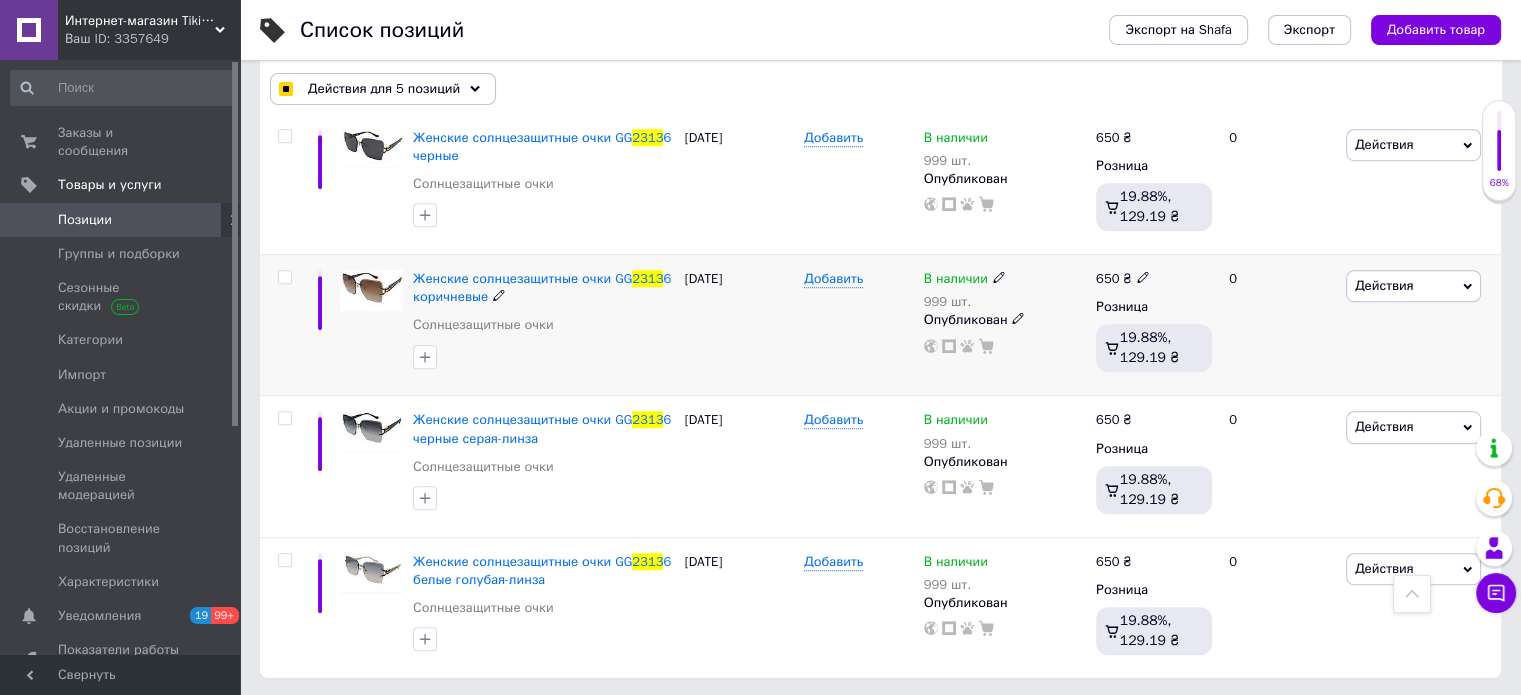 checkbox on "false" 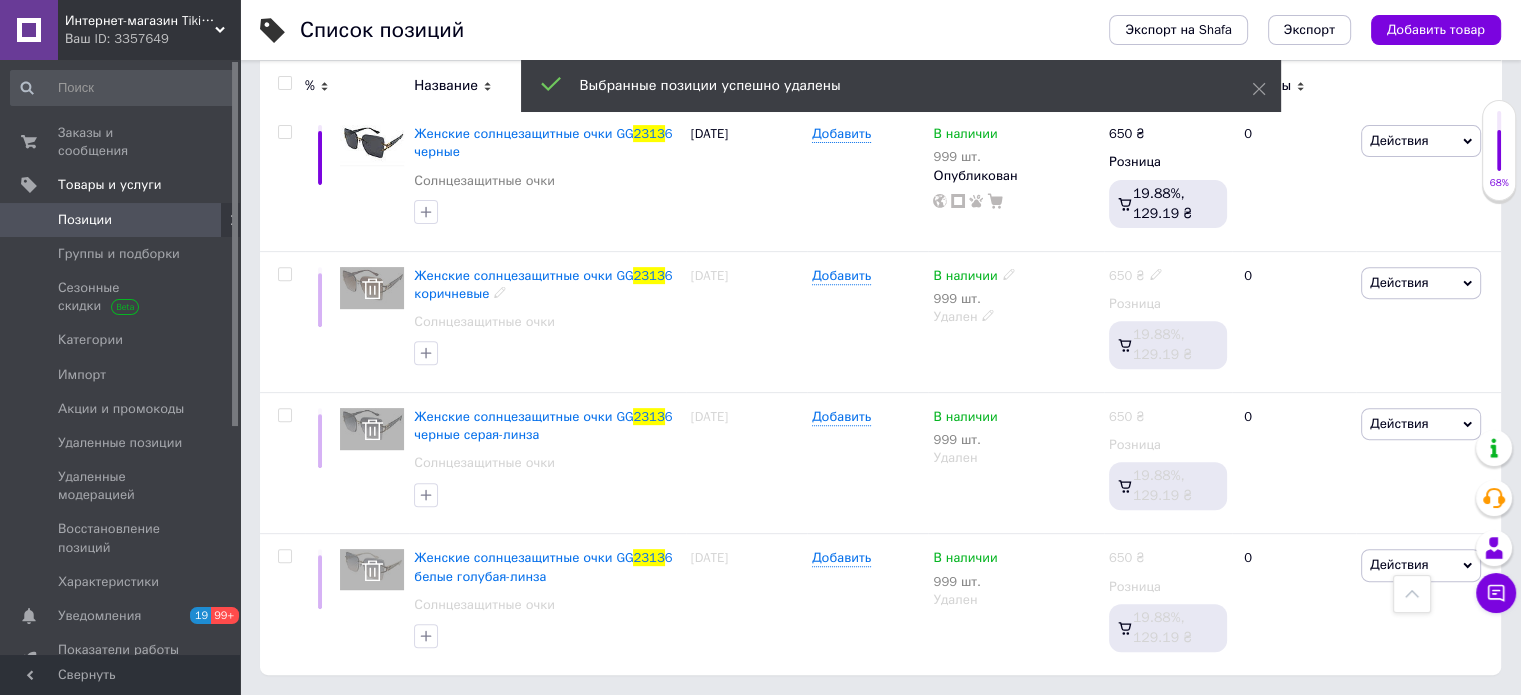 scroll, scrollTop: 714, scrollLeft: 0, axis: vertical 